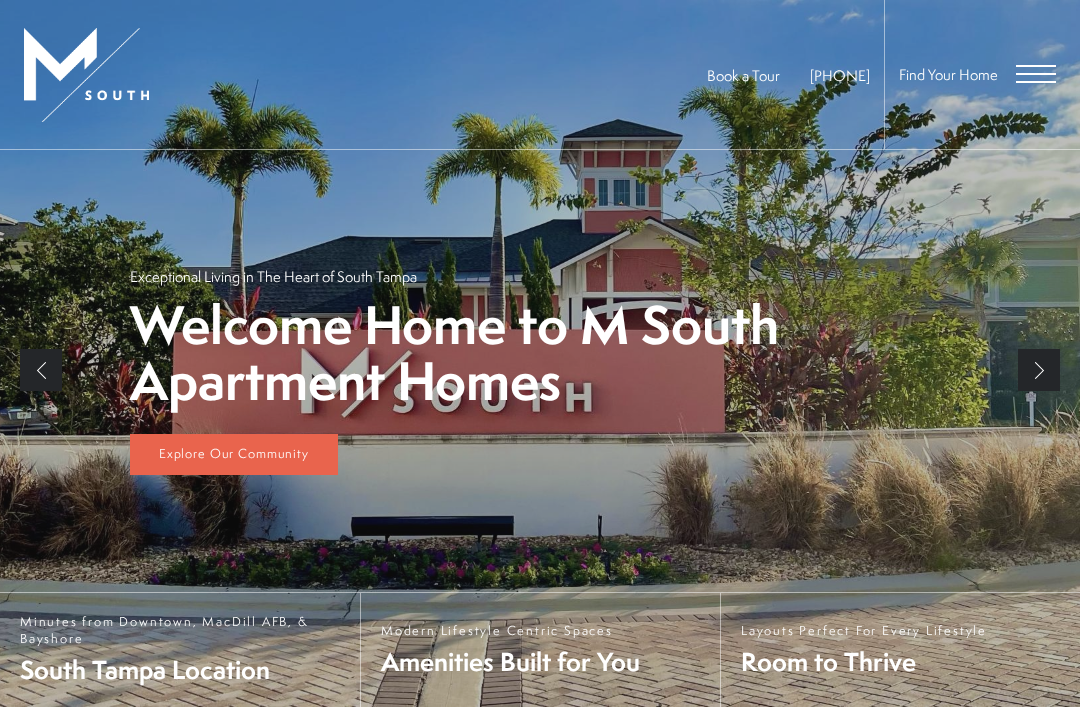 scroll, scrollTop: 103, scrollLeft: 0, axis: vertical 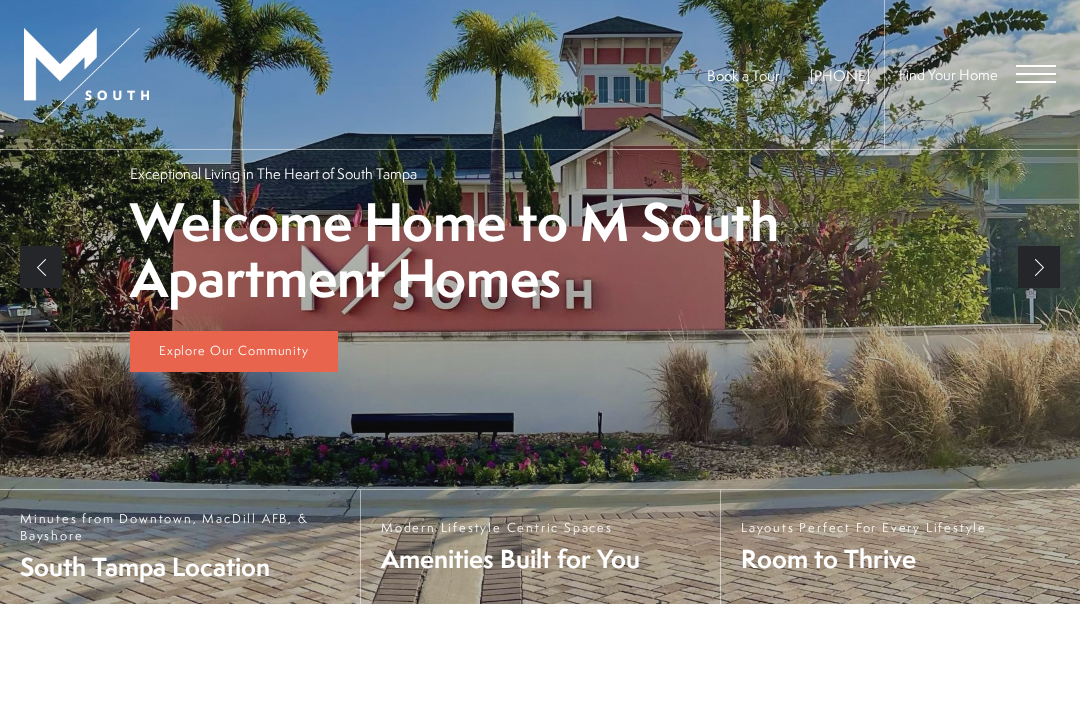 click on "Minutes from Downtown, MacDill AFB, & Bayshore" at bounding box center [180, 527] 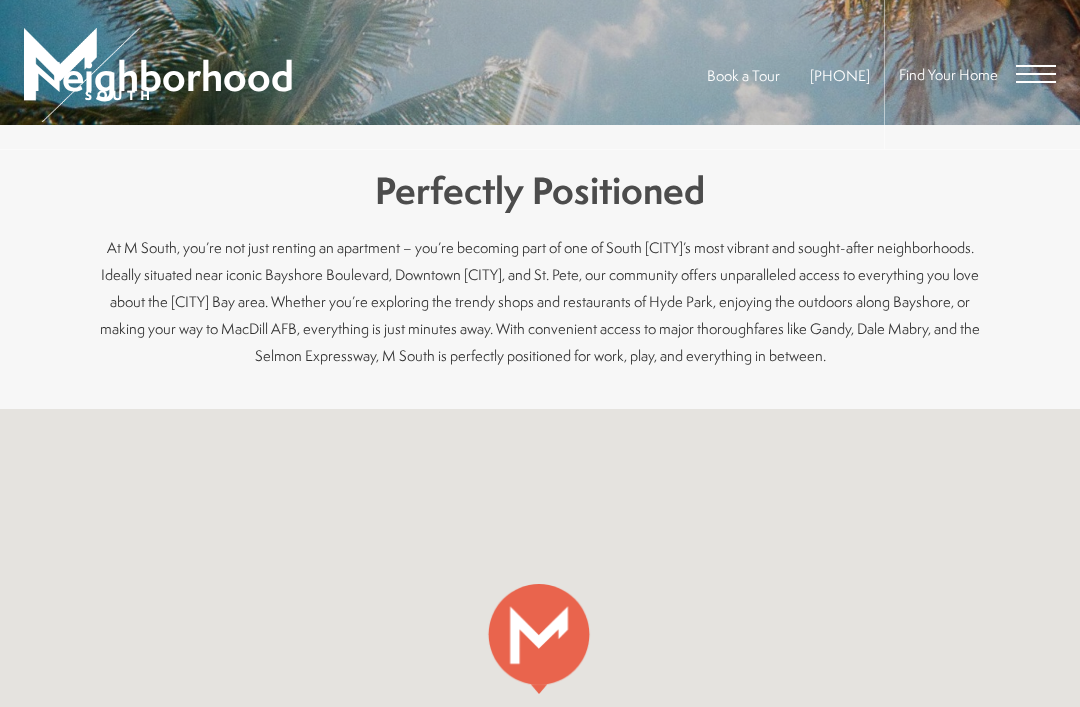 scroll, scrollTop: 0, scrollLeft: 0, axis: both 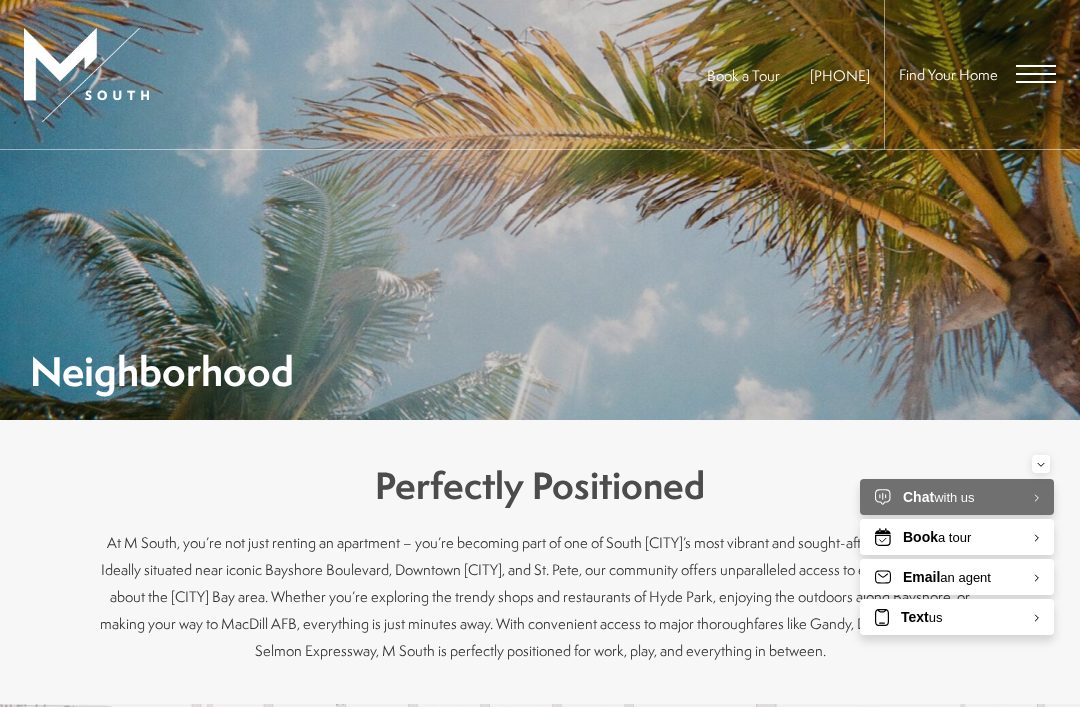 click at bounding box center (1036, 82) 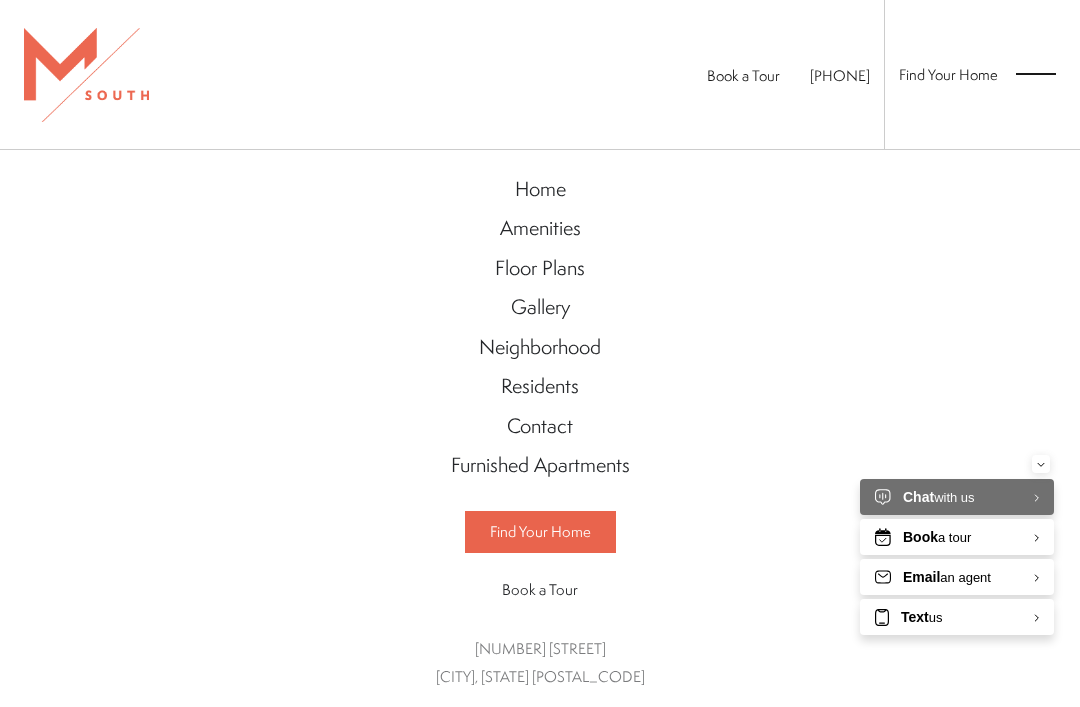 click on "Floor Plans" at bounding box center (540, 267) 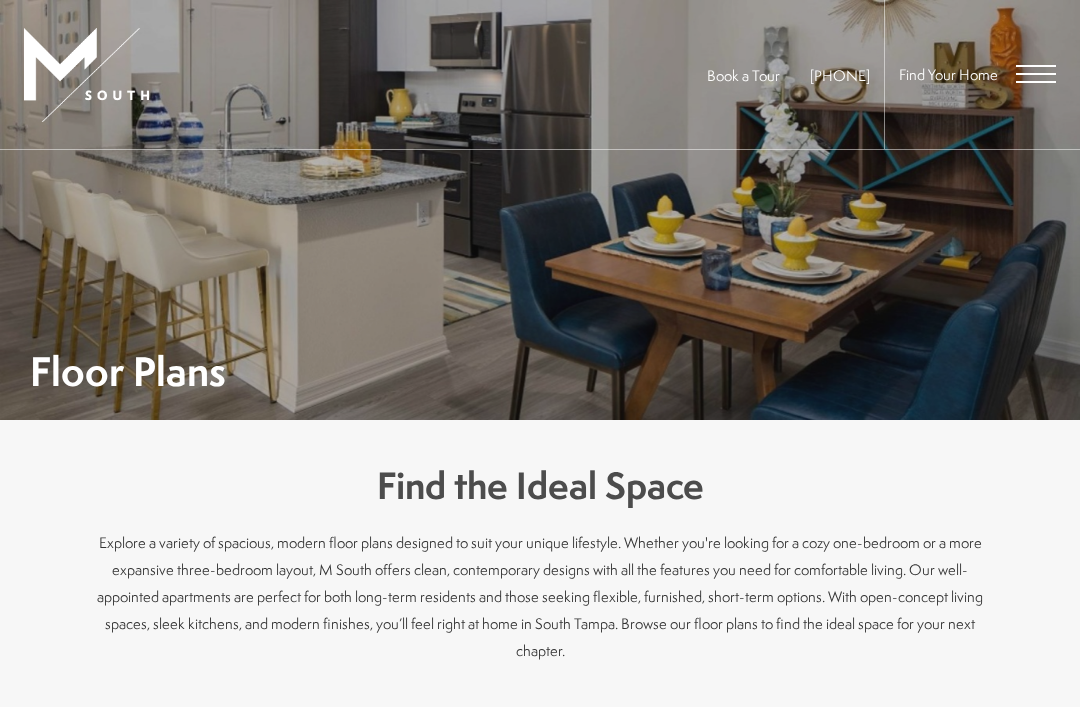 scroll, scrollTop: 0, scrollLeft: 0, axis: both 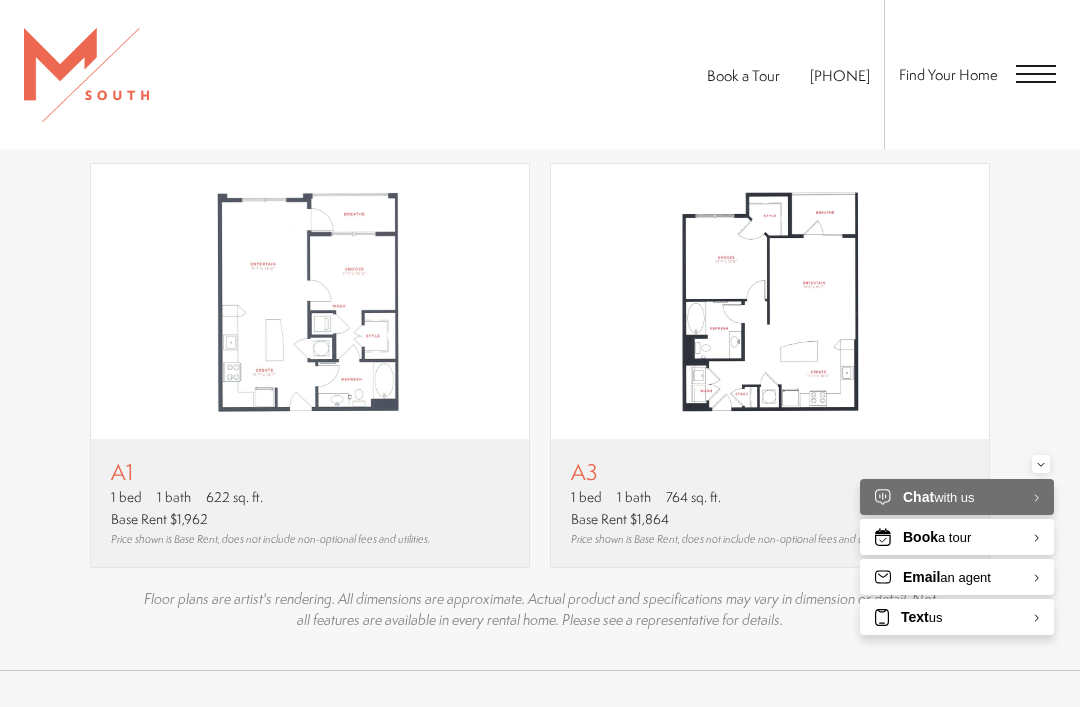 click at bounding box center (770, 301) 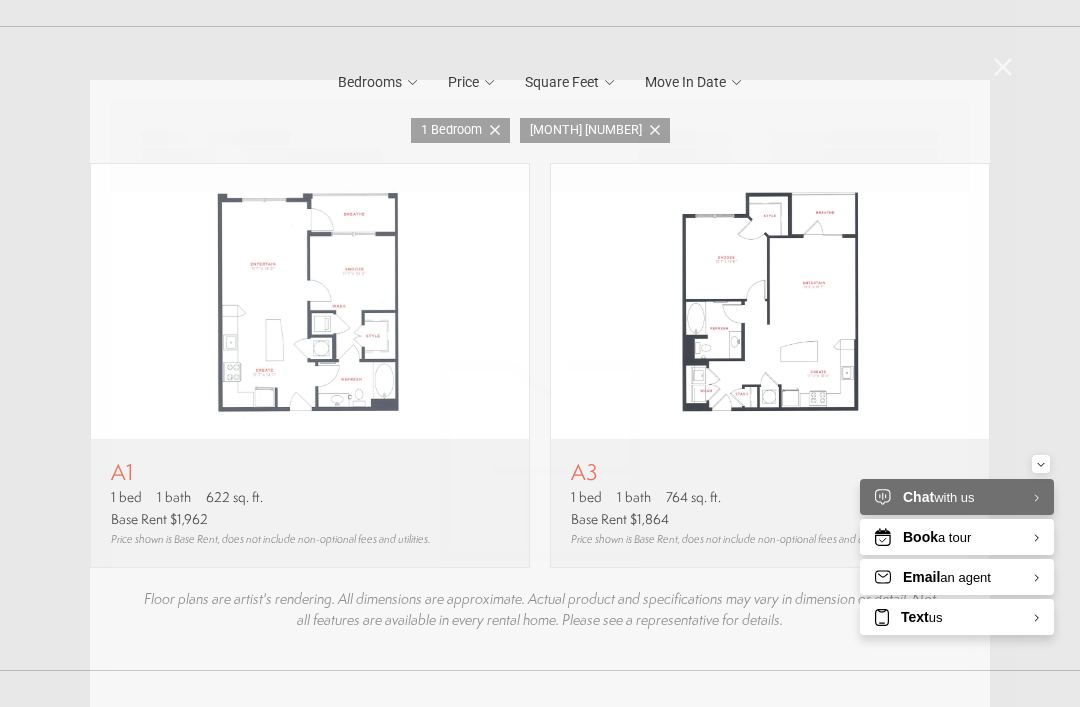 scroll, scrollTop: 0, scrollLeft: 0, axis: both 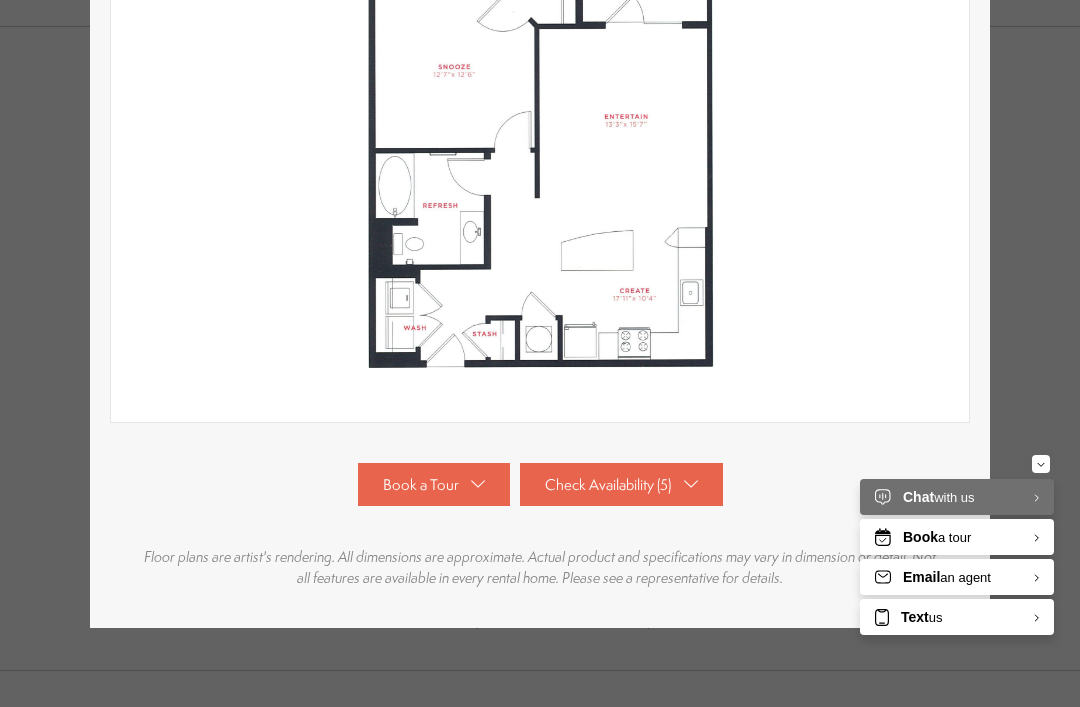 click on "Check Availability (5)" at bounding box center [608, 484] 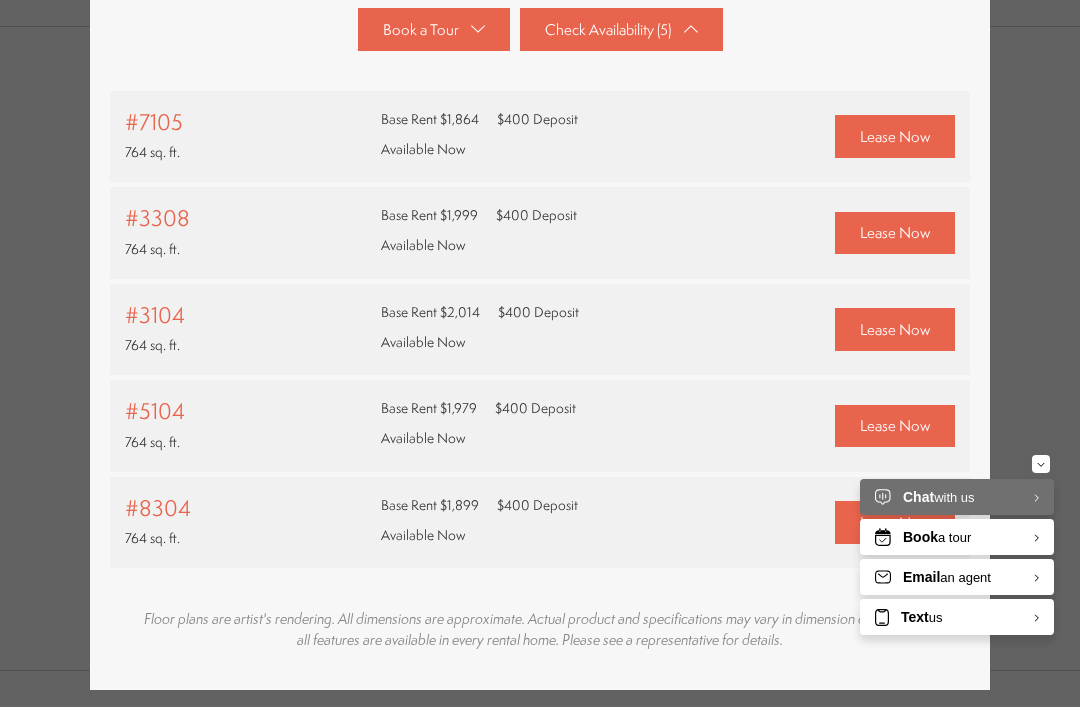 scroll, scrollTop: 793, scrollLeft: 0, axis: vertical 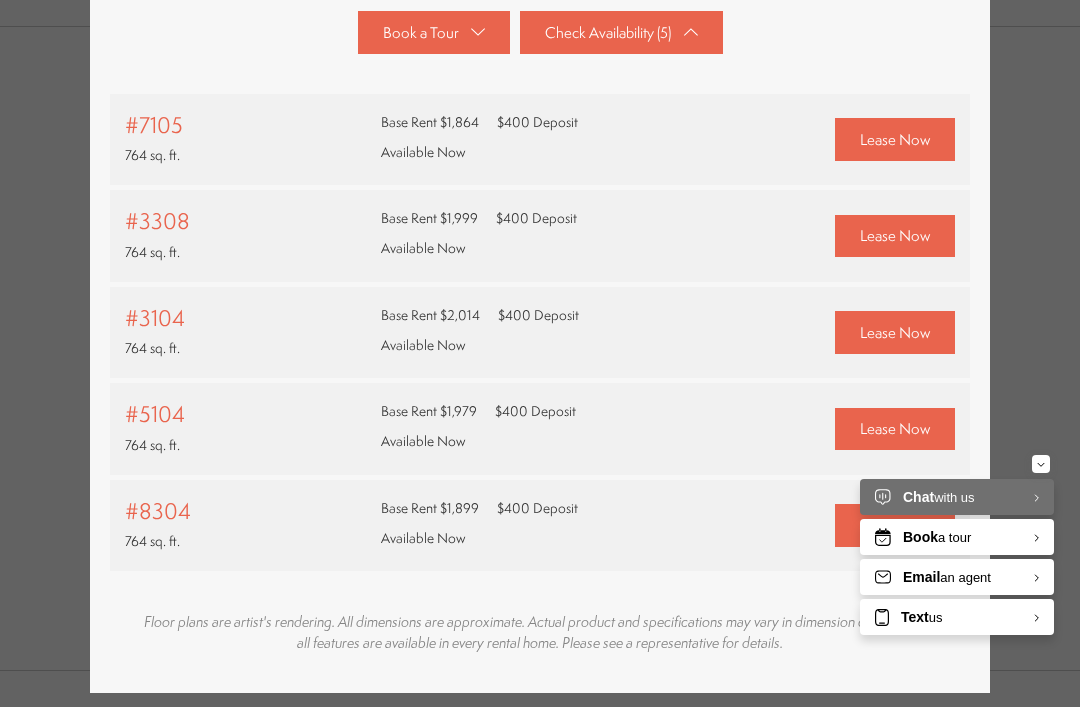 click on "Skip to main content
×
Pet Policy
We welcome all your furry friends at MSouth. Restrictions Apply.
Book a Tour
[PHONE]
Find Your Home" at bounding box center (540, 0) 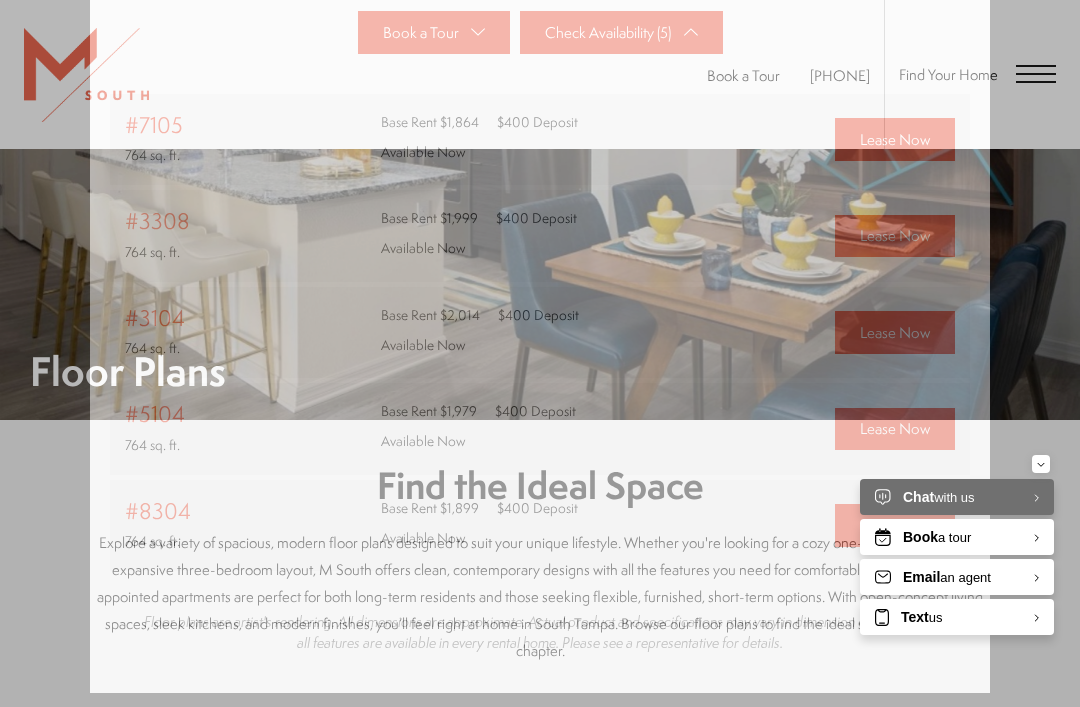 scroll, scrollTop: 1096, scrollLeft: 0, axis: vertical 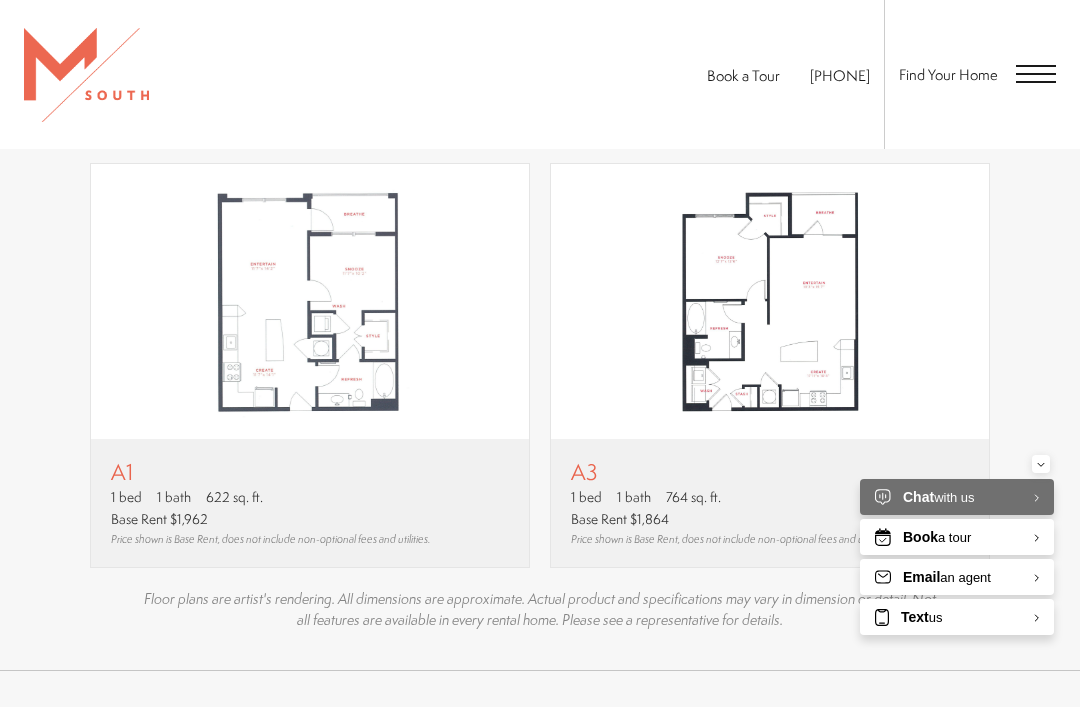 click at bounding box center [1041, 464] 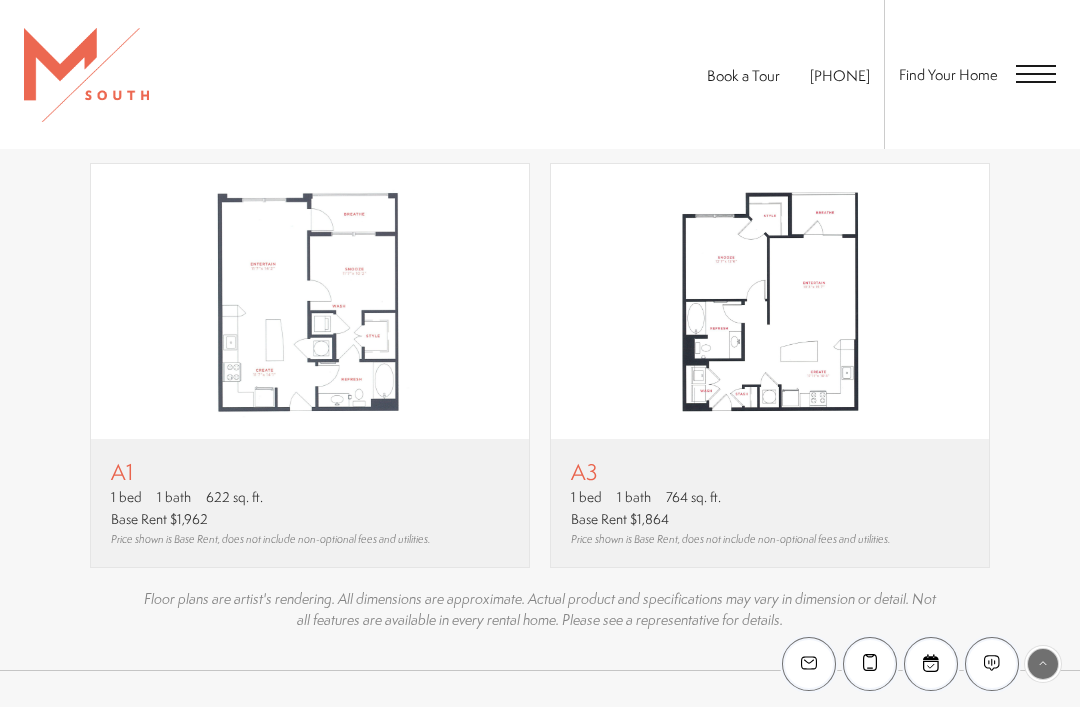 click at bounding box center (770, 301) 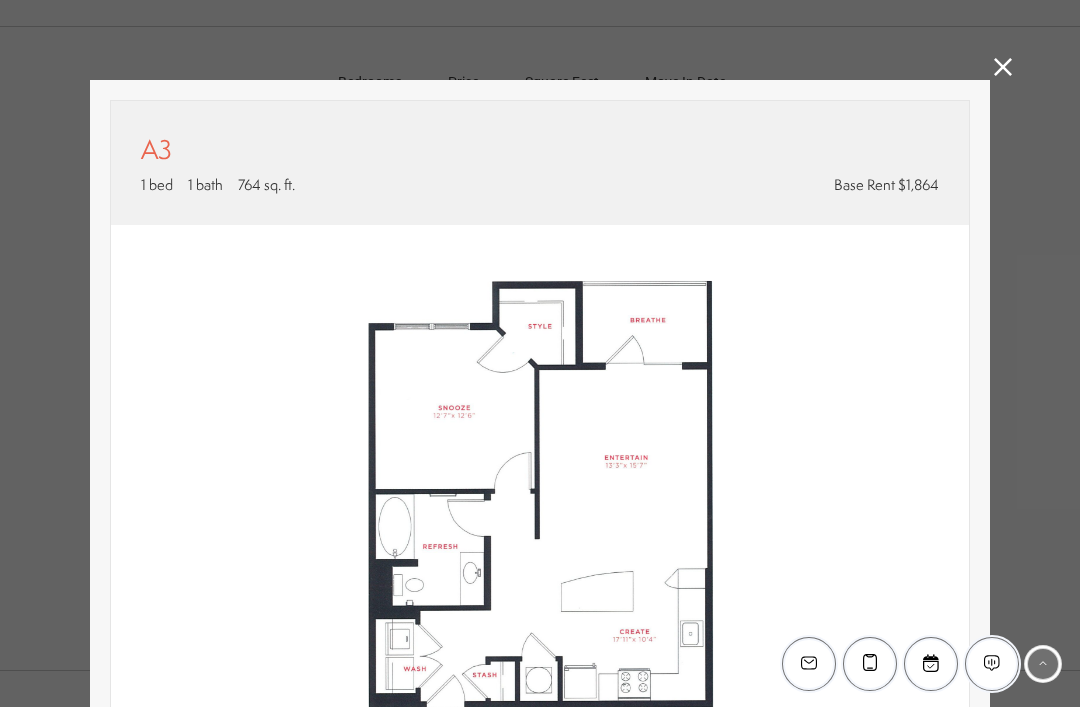 scroll, scrollTop: 0, scrollLeft: 0, axis: both 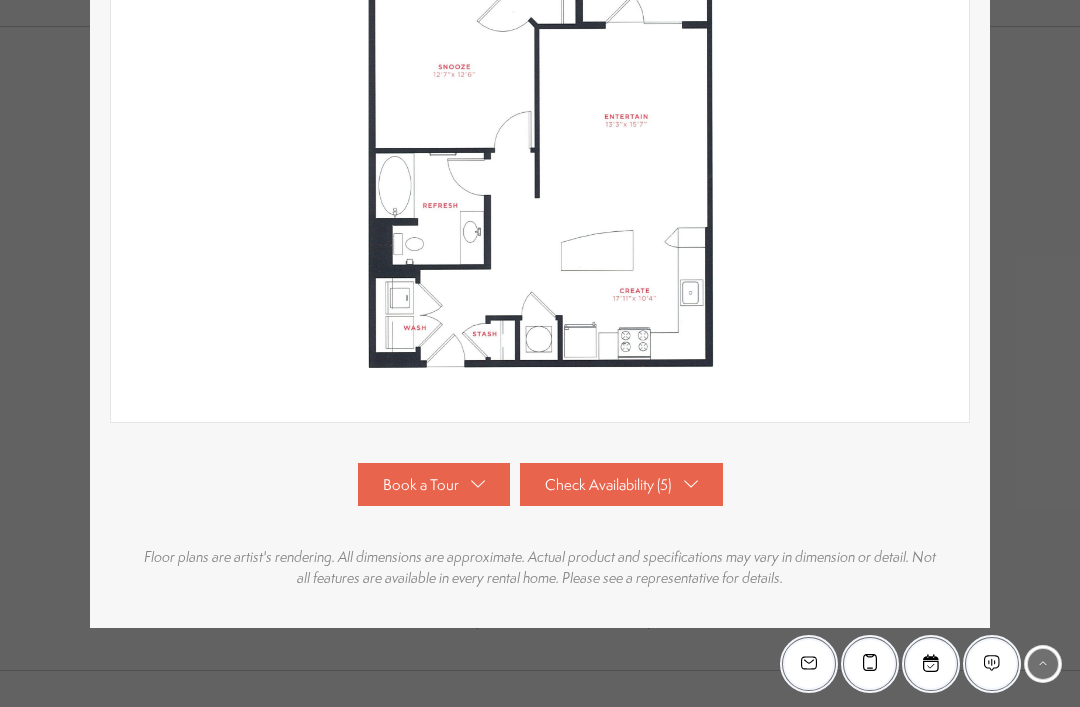 click on "Skip to main content
×
Pet Policy
We welcome all your furry friends at MSouth. Restrictions Apply.
Book a Tour
[PHONE]
Find Your Home" at bounding box center (540, 0) 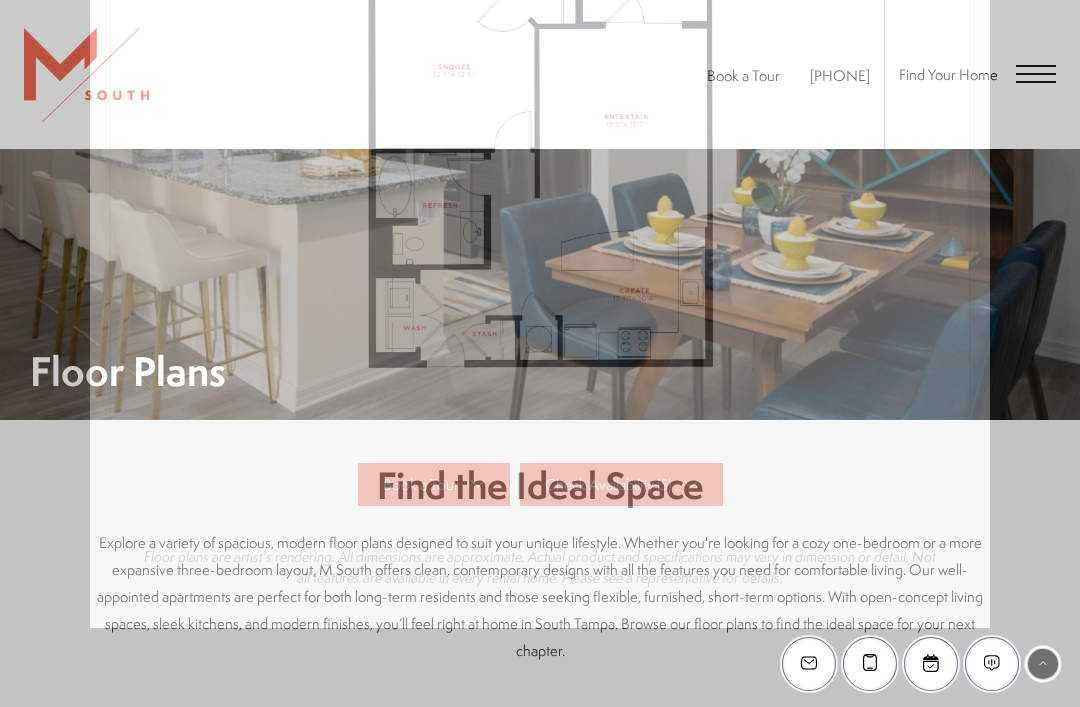 scroll, scrollTop: 1096, scrollLeft: 0, axis: vertical 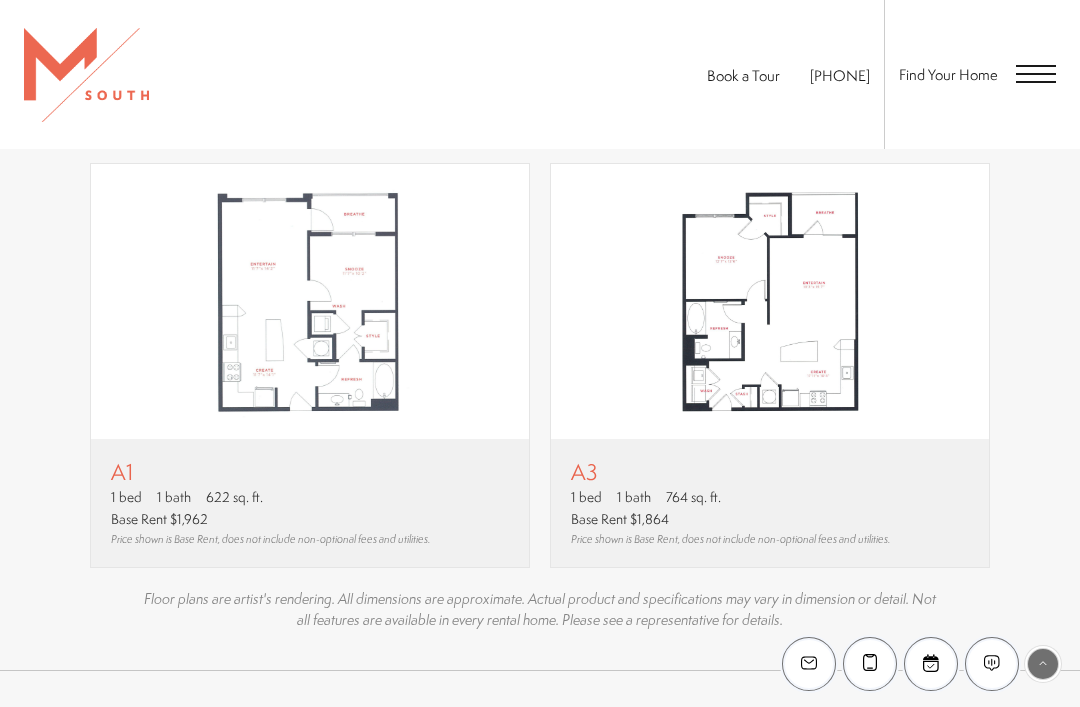 click on "A3" at bounding box center (730, 471) 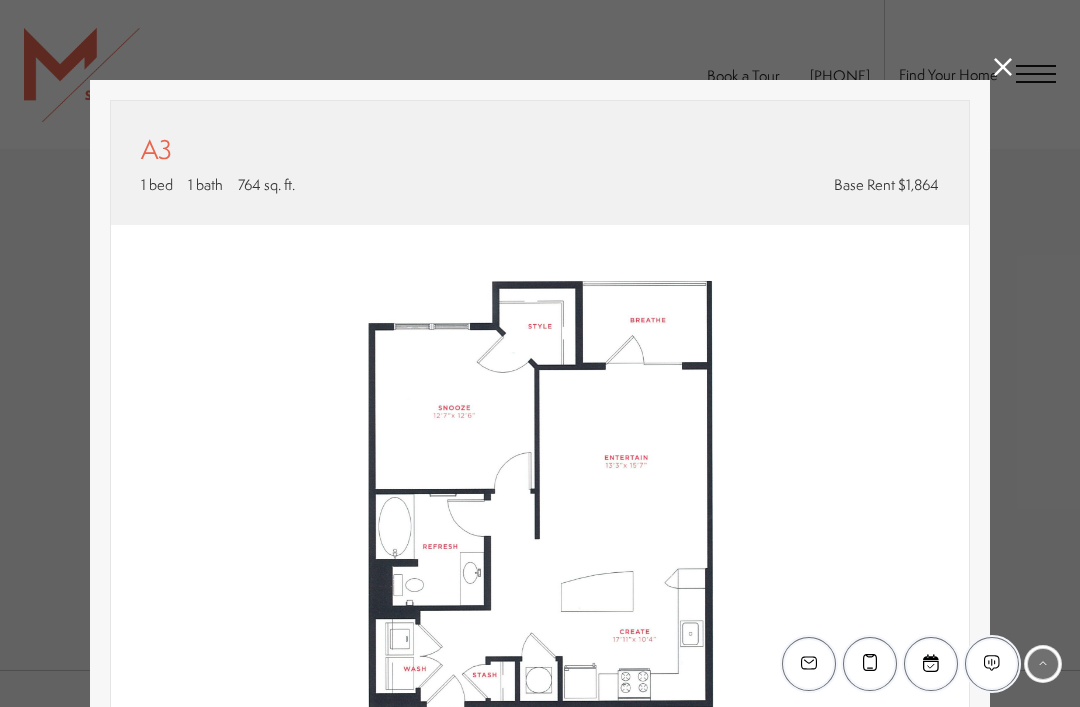scroll, scrollTop: 0, scrollLeft: 0, axis: both 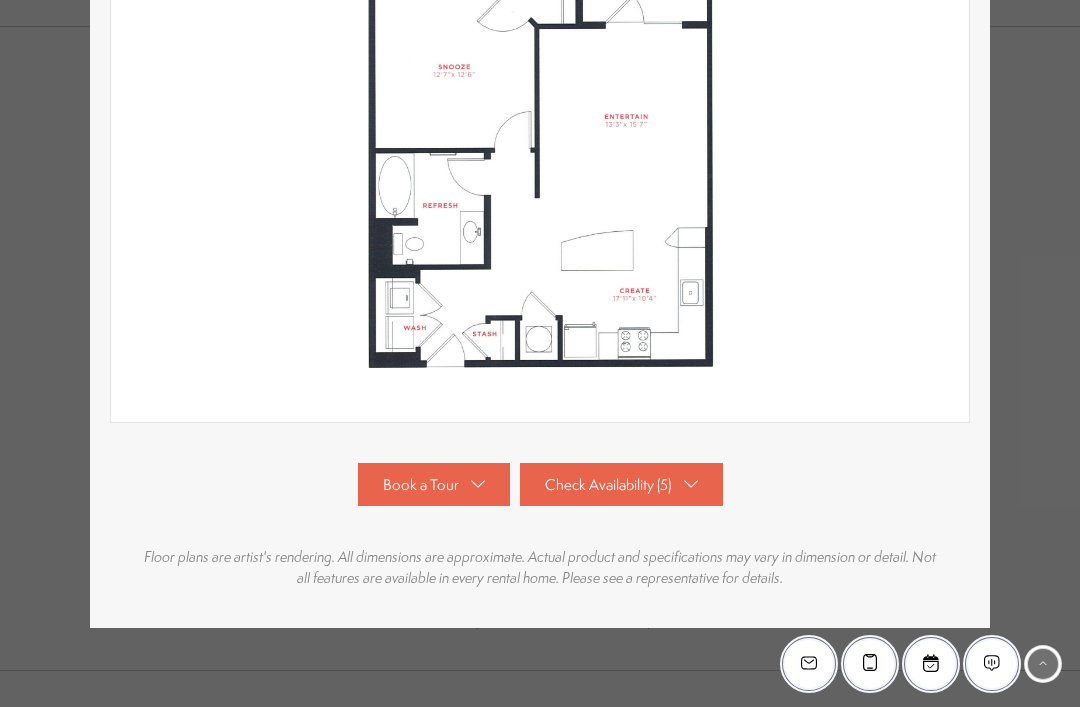 click on "Check Availability (5)" at bounding box center [621, 484] 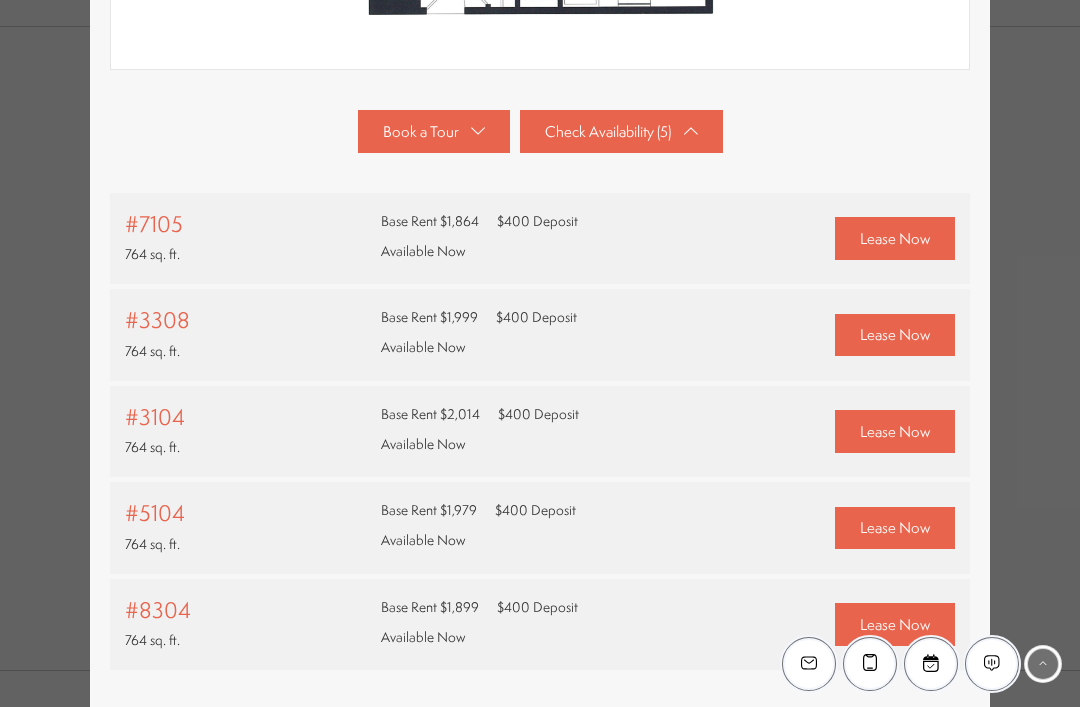 scroll, scrollTop: 696, scrollLeft: 0, axis: vertical 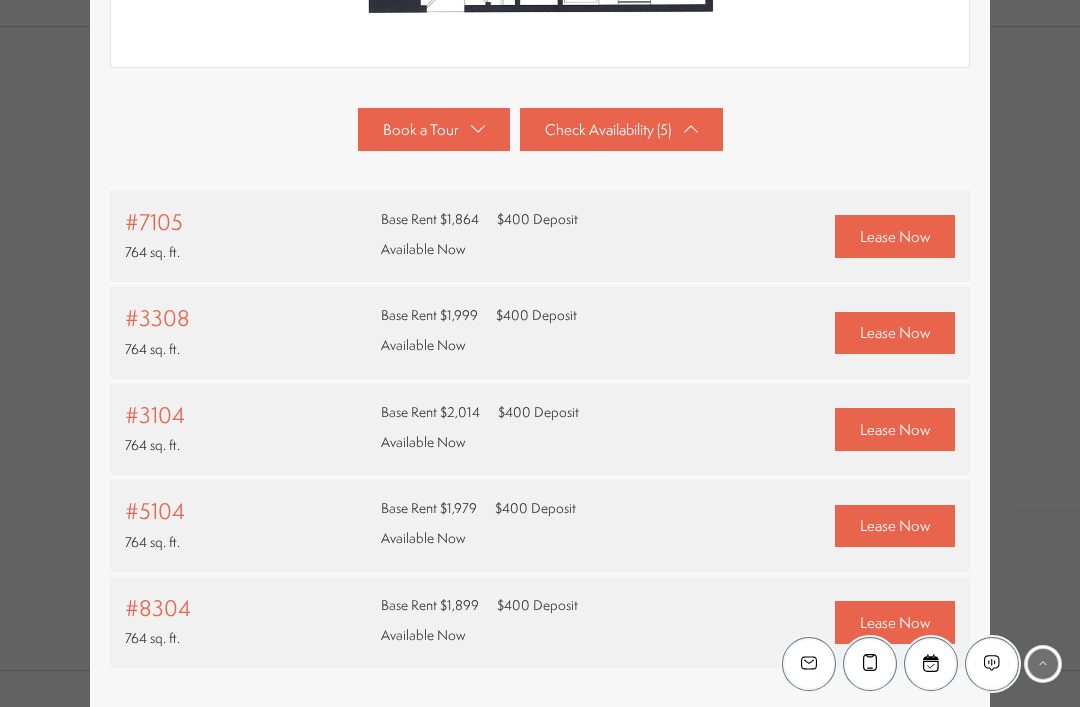 click on "#7105" at bounding box center [154, 222] 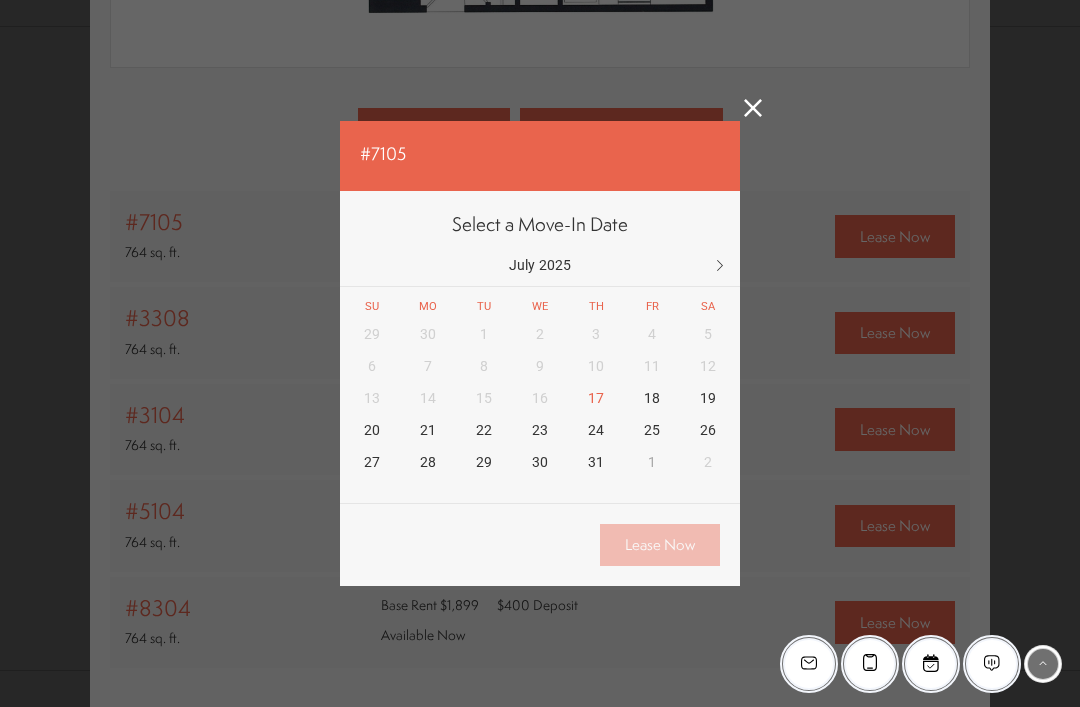 click at bounding box center (720, 266) 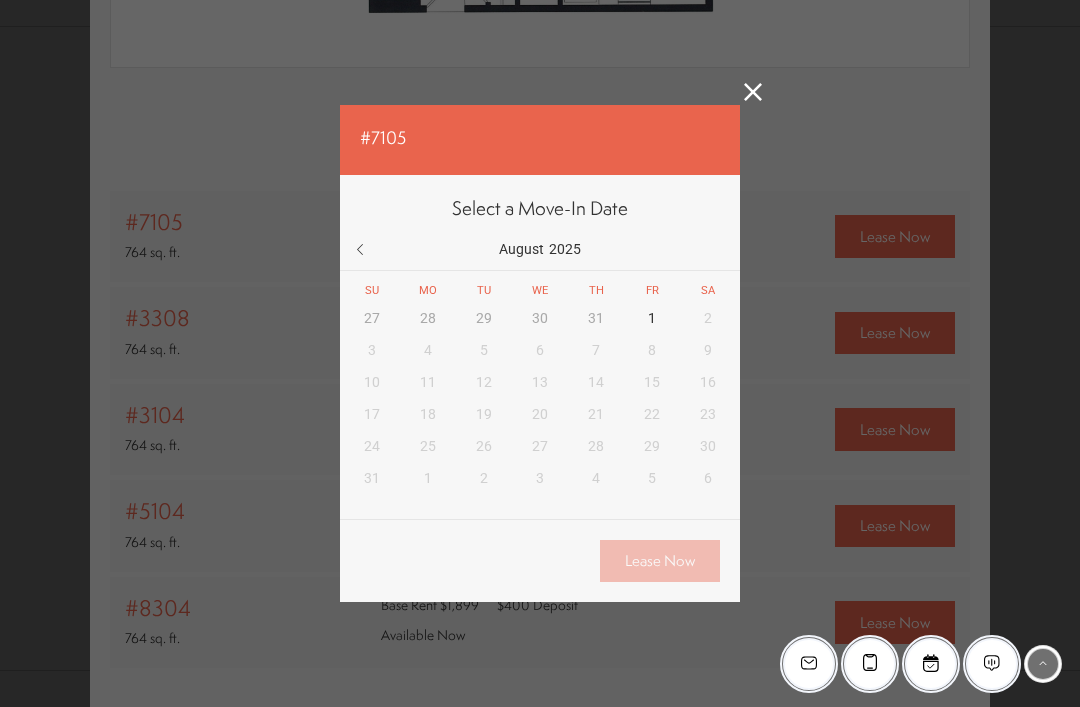 click 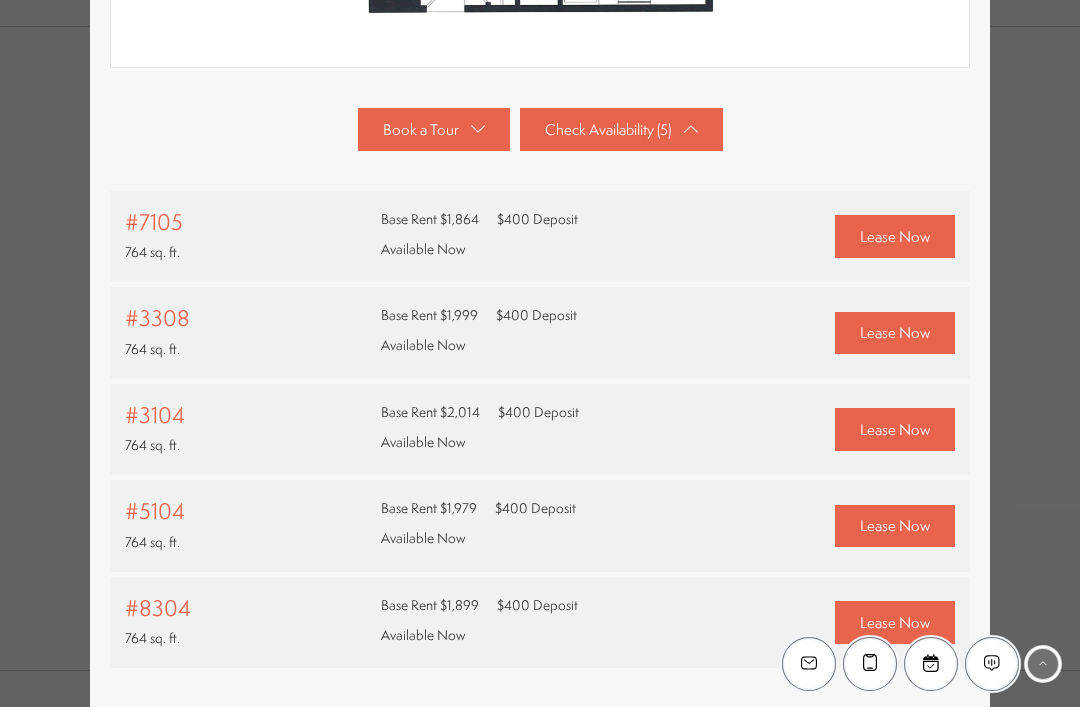 click on "Lease Now" at bounding box center (895, 332) 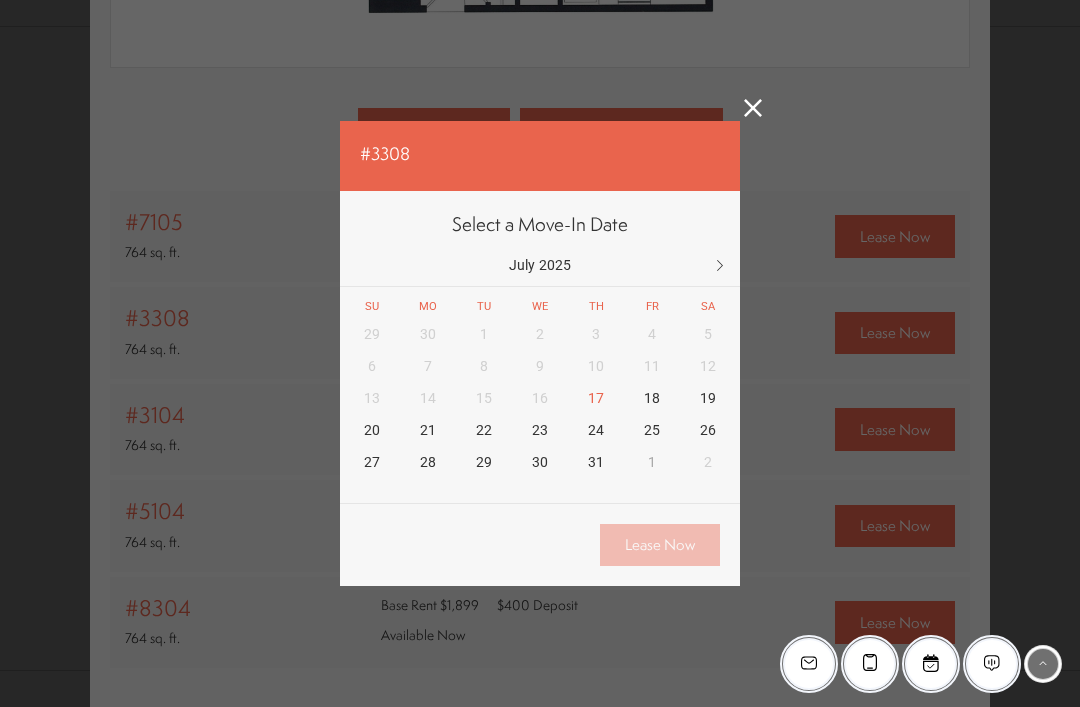 click at bounding box center (720, 266) 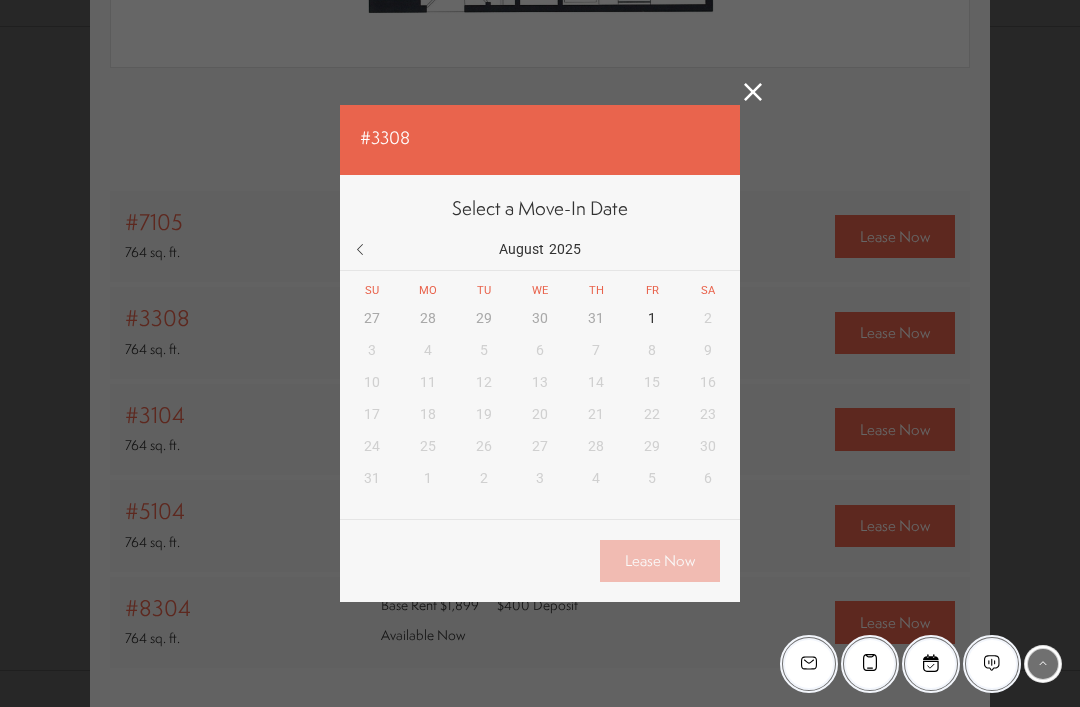 click 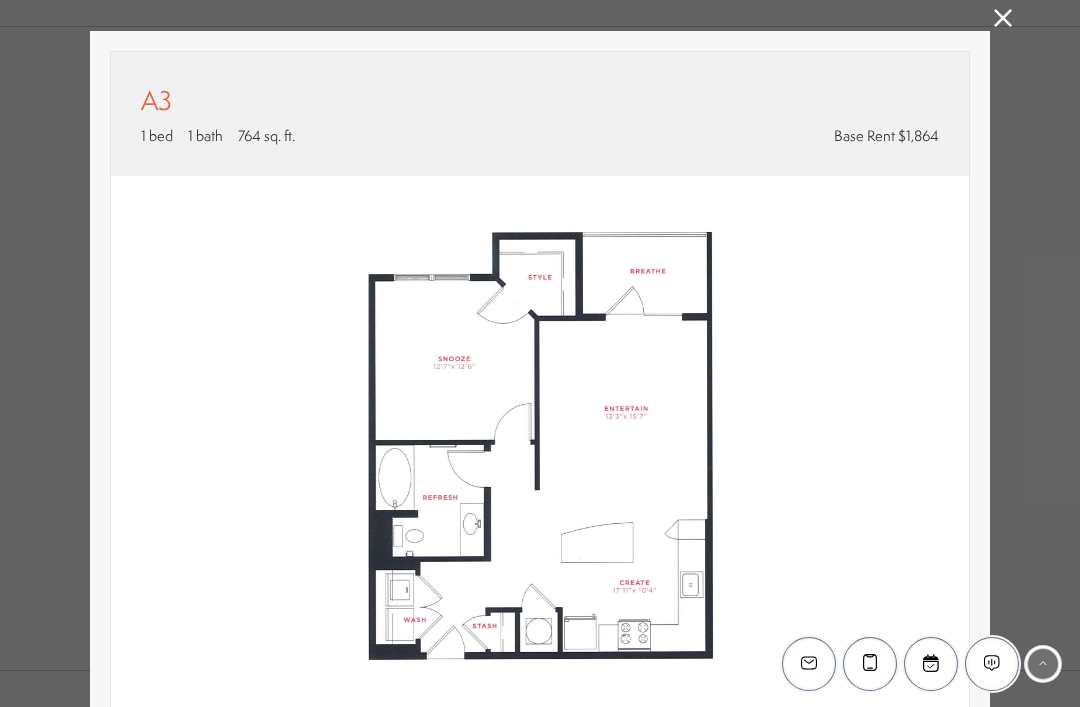 scroll, scrollTop: 30, scrollLeft: 0, axis: vertical 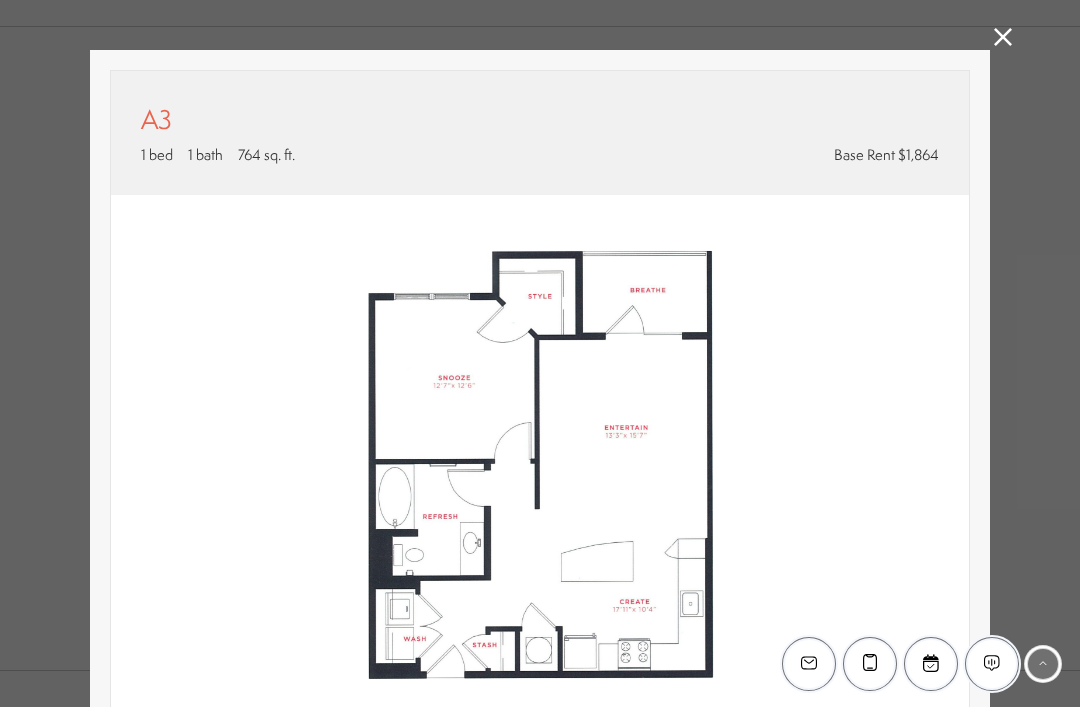 click 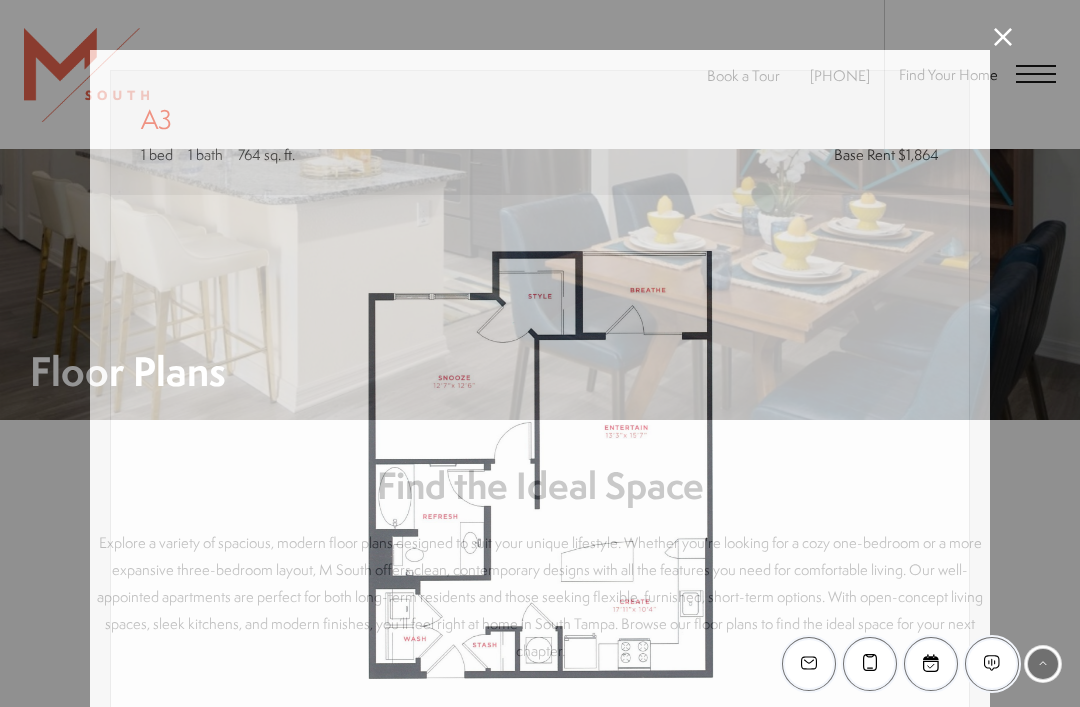 scroll, scrollTop: 1096, scrollLeft: 0, axis: vertical 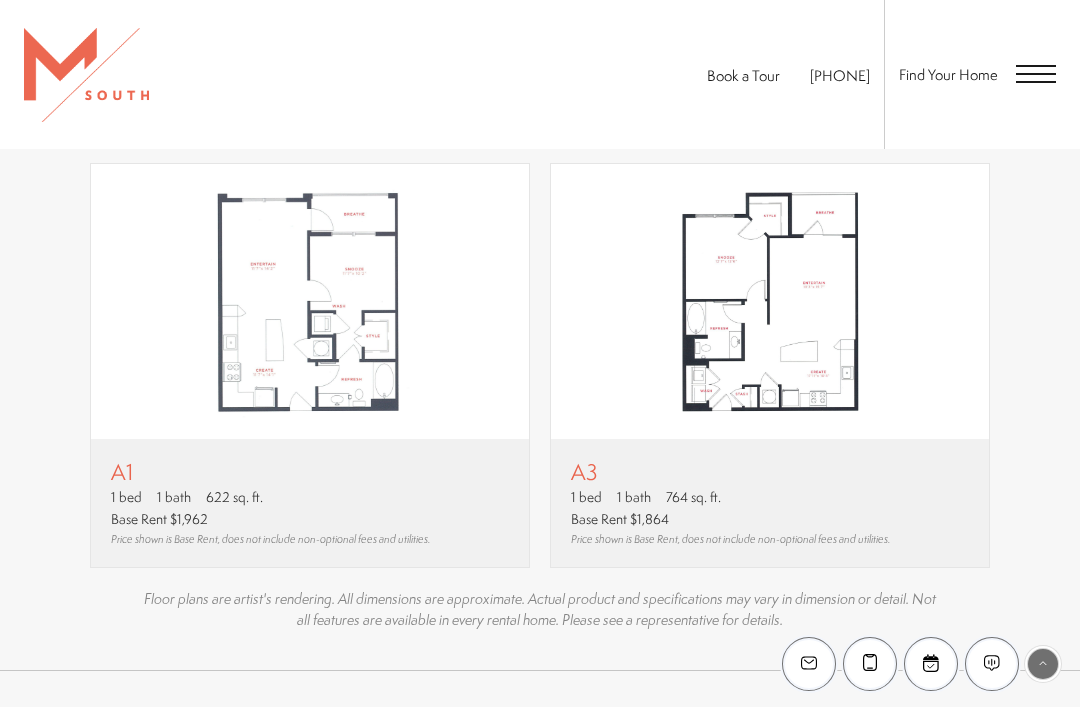 click on "A1" at bounding box center [270, 471] 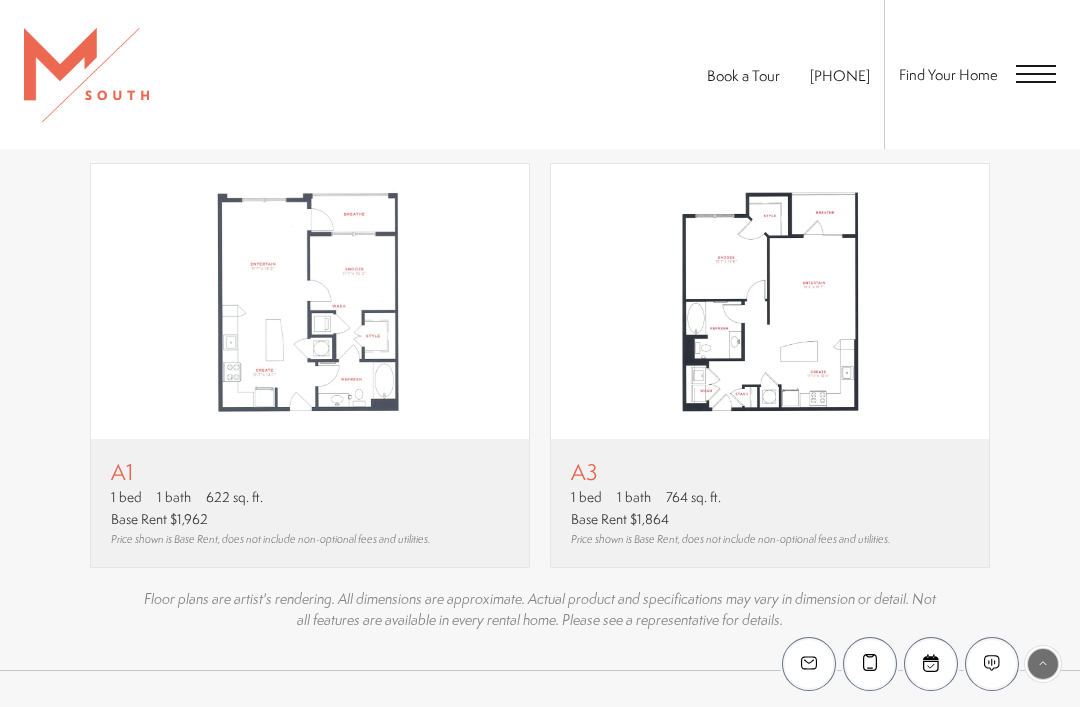 scroll, scrollTop: 0, scrollLeft: 0, axis: both 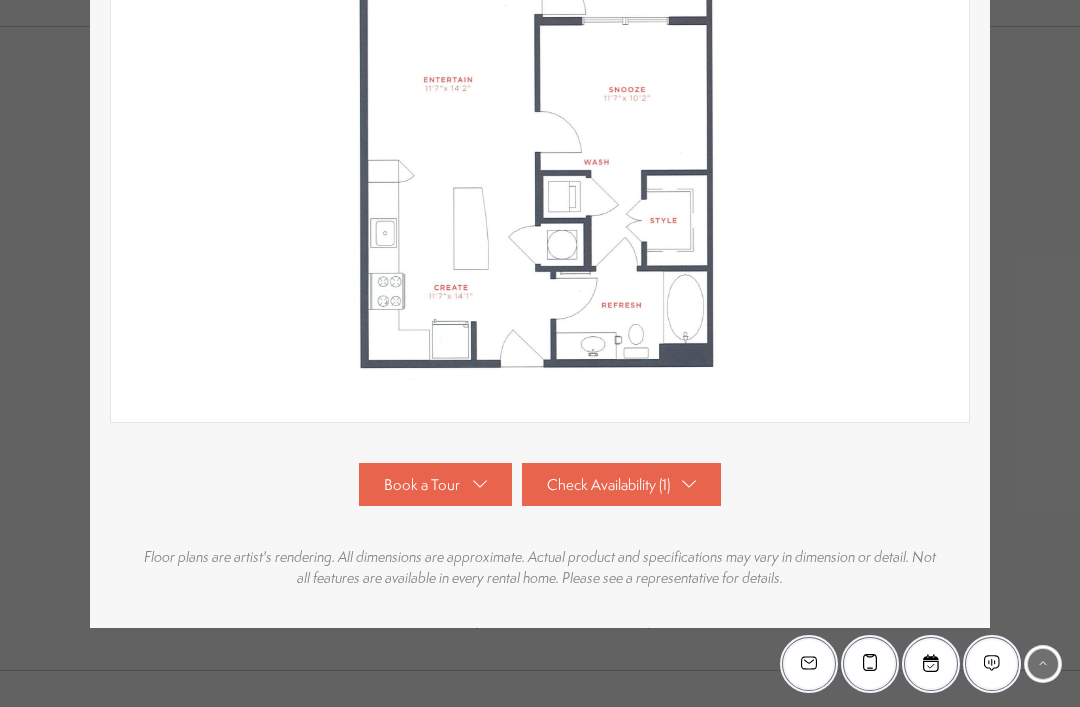 click on "Check Availability (1)" at bounding box center [622, 484] 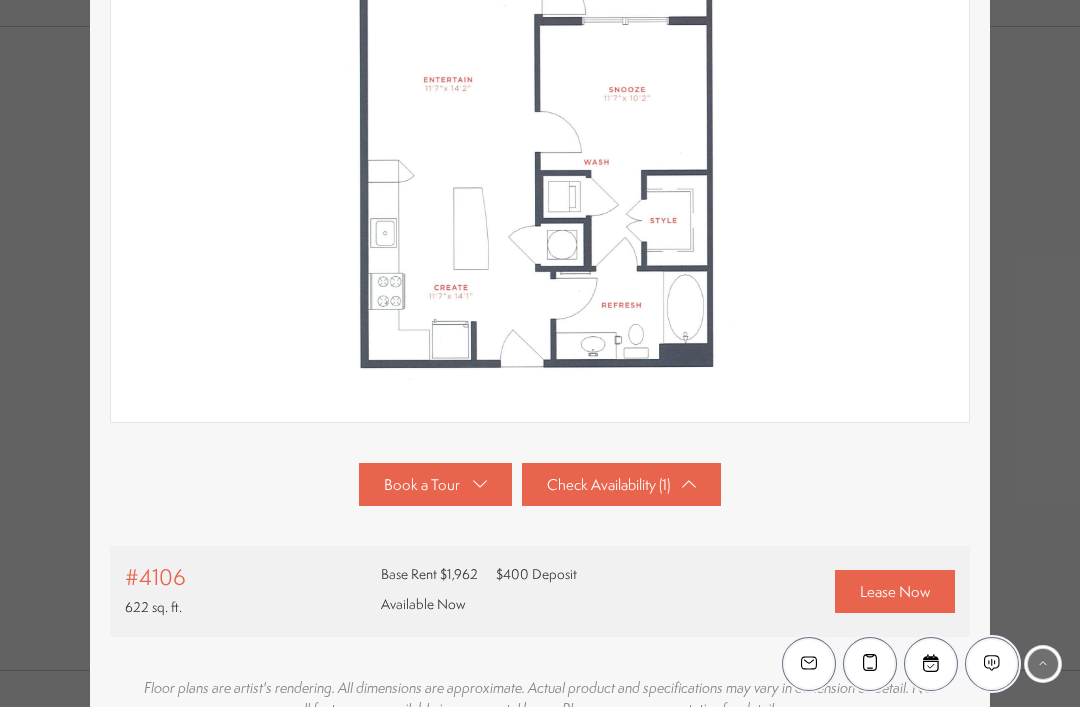 scroll, scrollTop: 472, scrollLeft: 0, axis: vertical 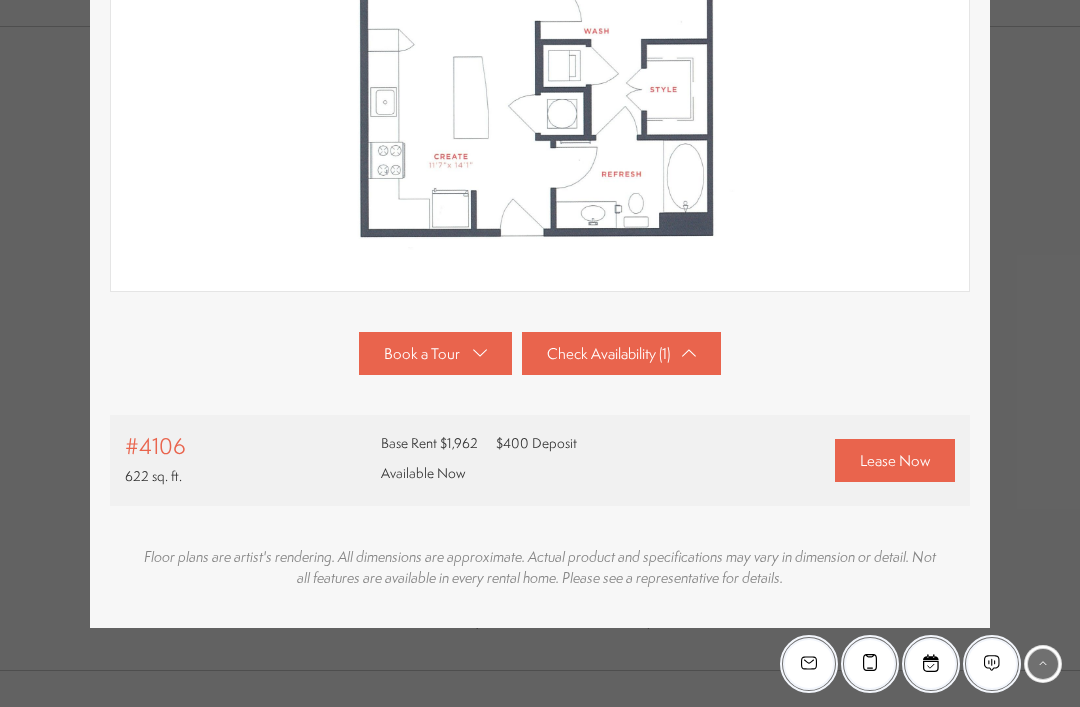 click on "Lease Now" at bounding box center (895, 460) 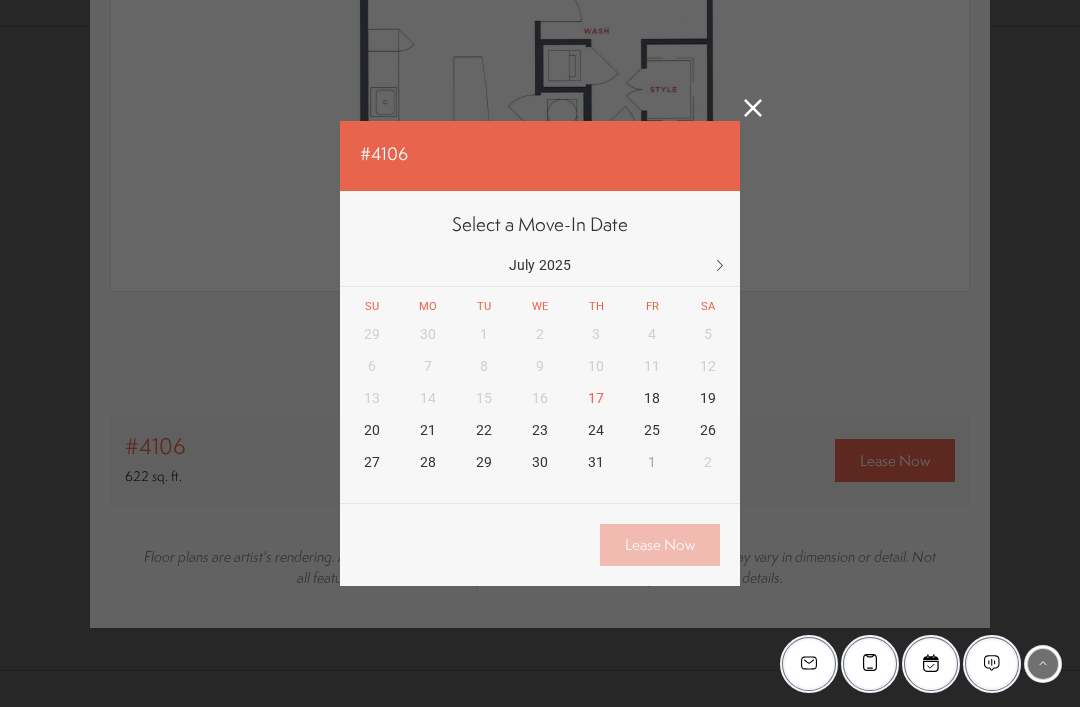 click at bounding box center [720, 266] 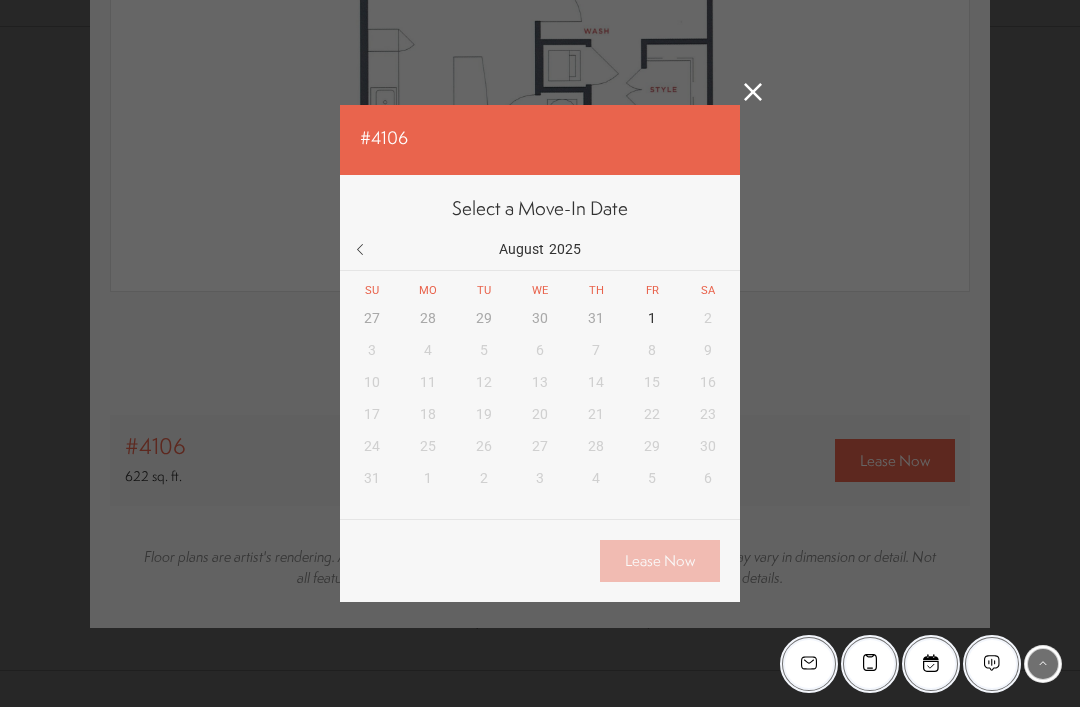 click 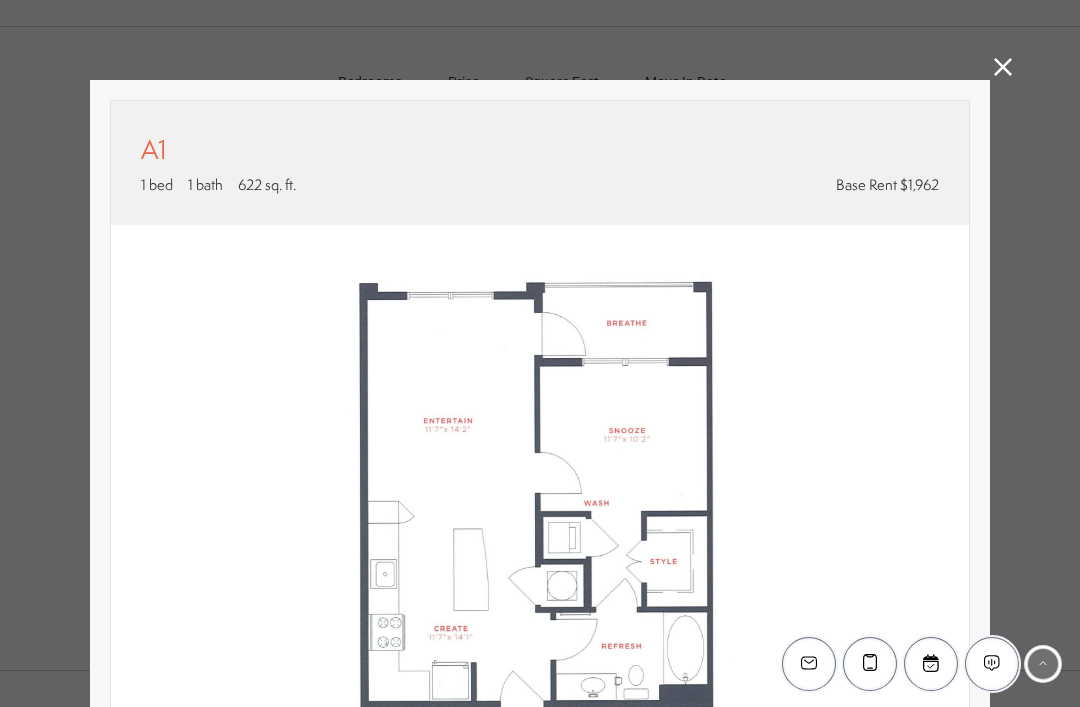 scroll, scrollTop: 0, scrollLeft: 0, axis: both 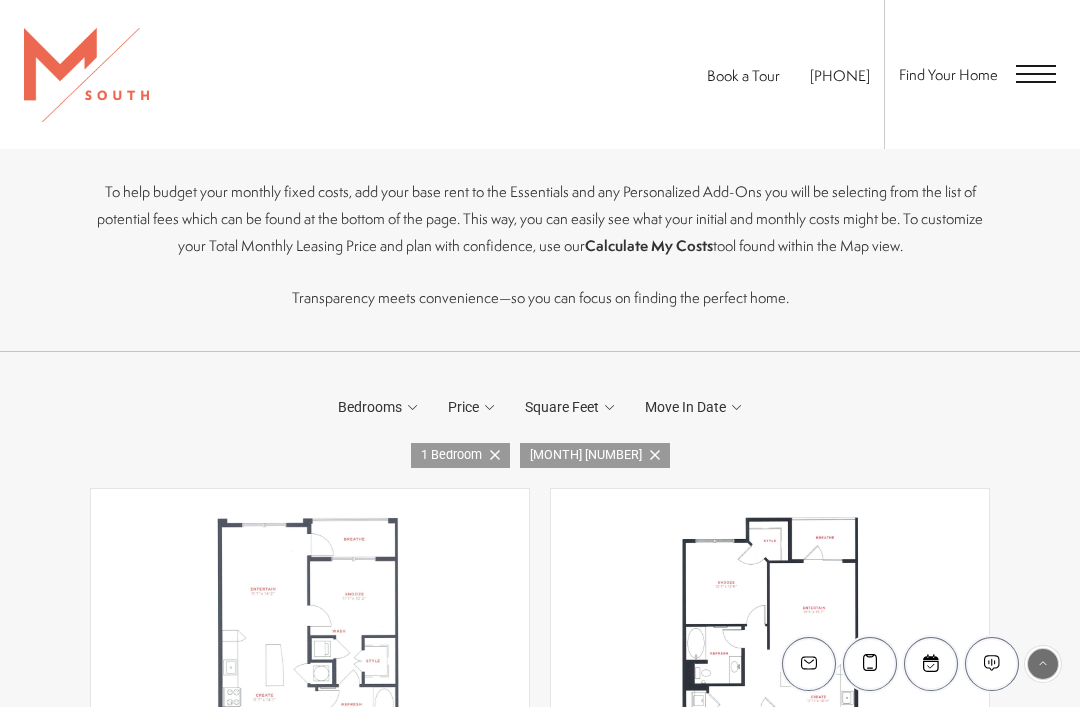 click on "Move In Date" at bounding box center (693, 407) 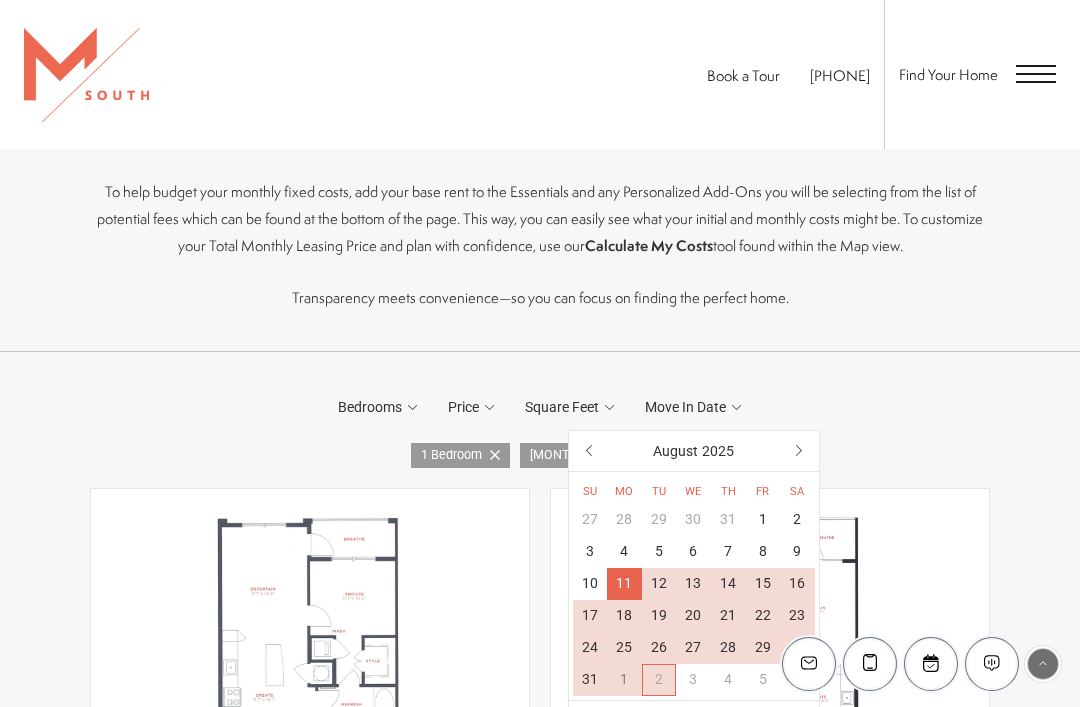 click on "2" at bounding box center (659, 680) 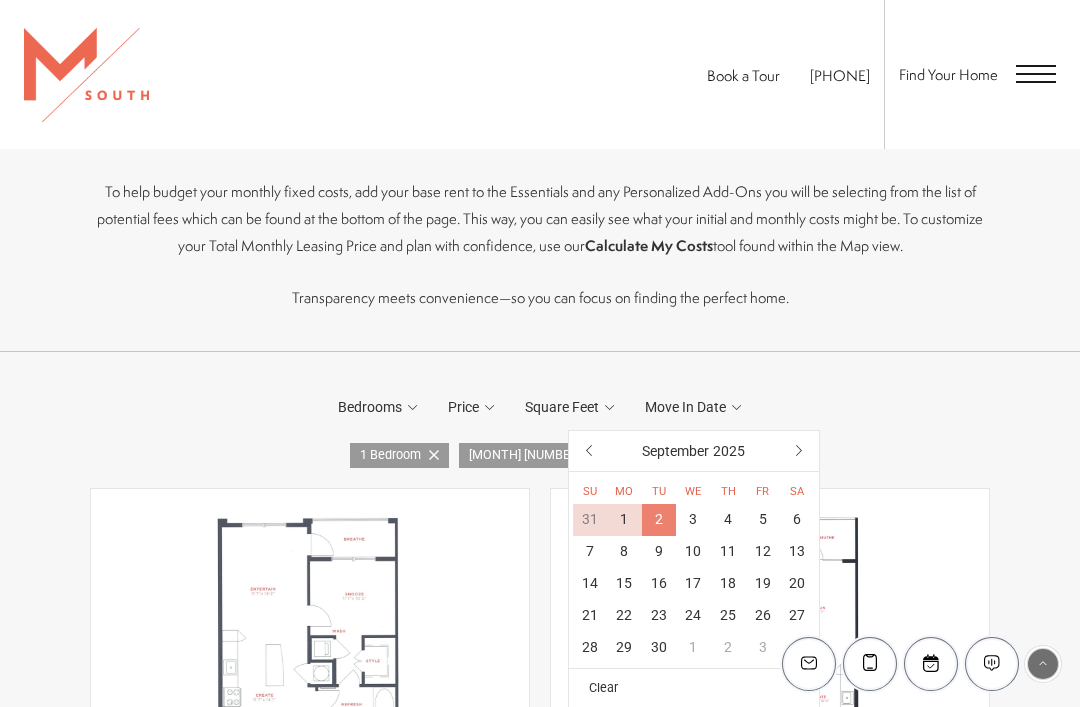 click on "1" at bounding box center (624, 520) 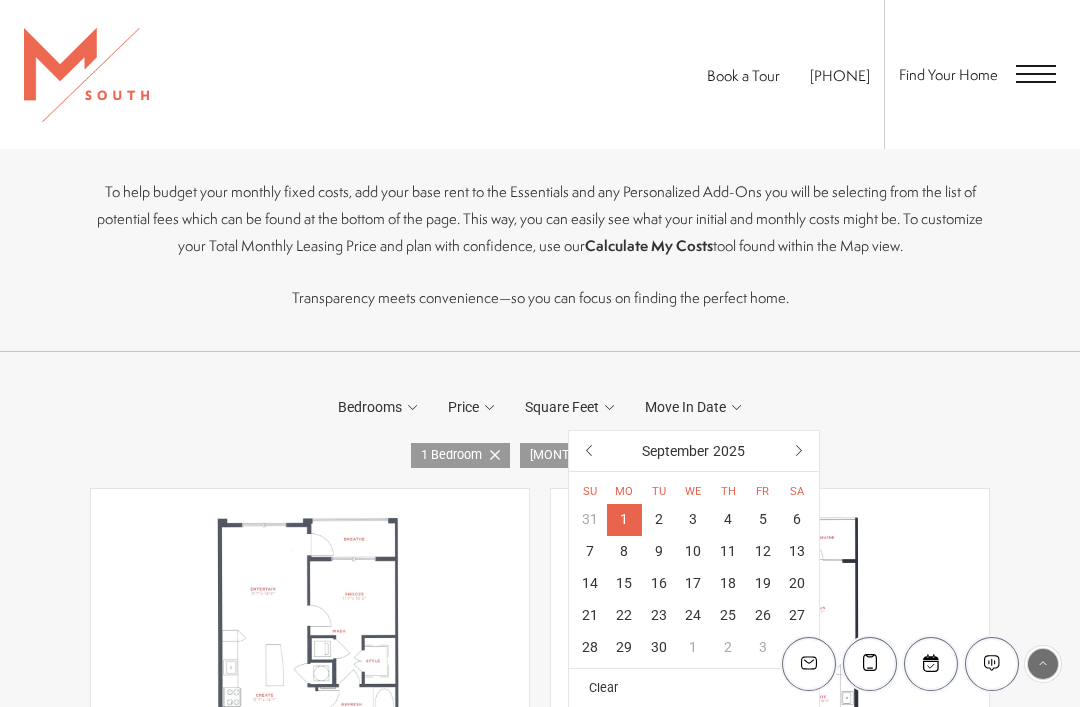 click at bounding box center [589, 451] 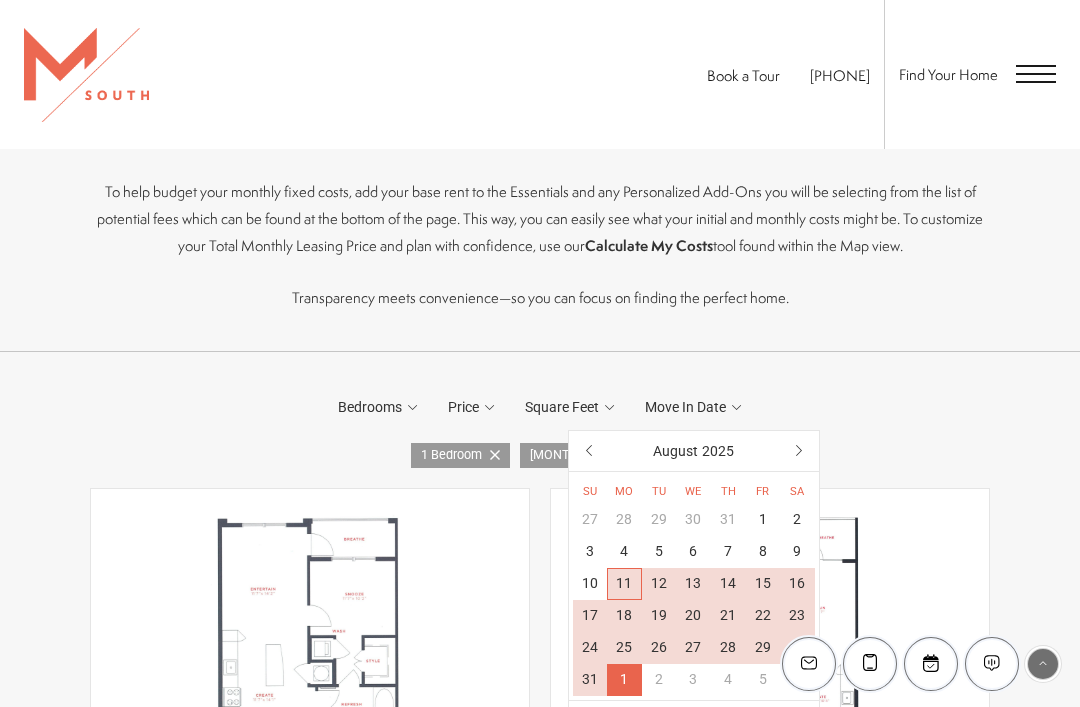 click on "11" at bounding box center [624, 584] 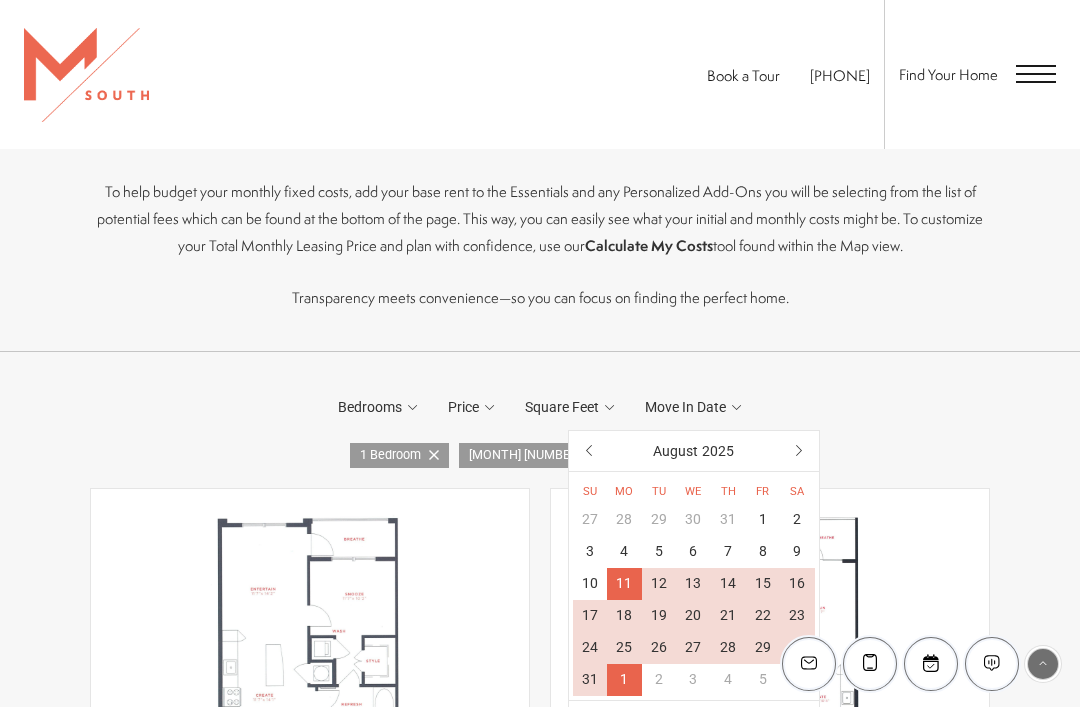 click on "[NUMBER]
Bedrooms
1 Bedroom
2 Bedroom
3 Bedroom
Clear" at bounding box center (540, 886) 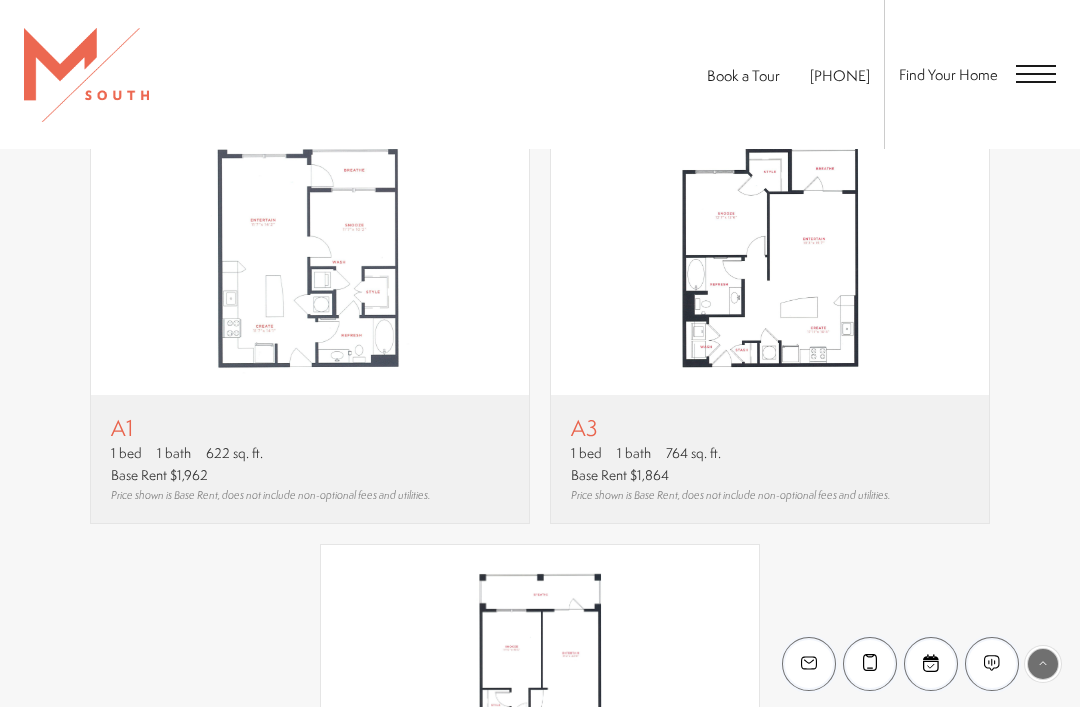 scroll, scrollTop: 1124, scrollLeft: 0, axis: vertical 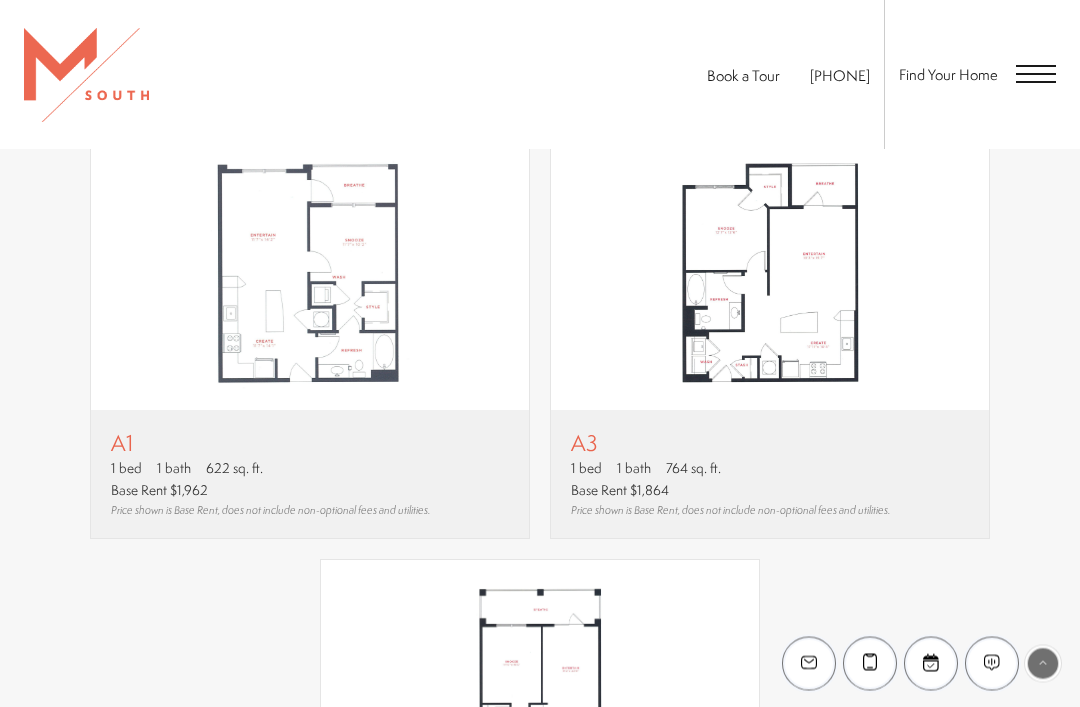click on "A3" at bounding box center (730, 443) 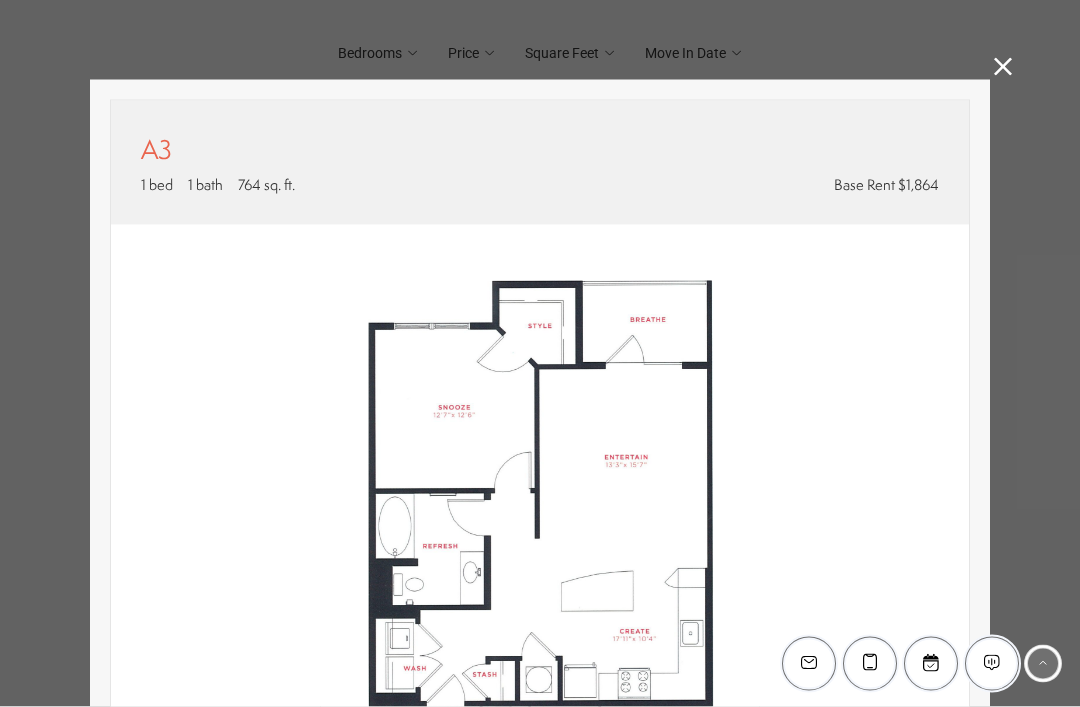 scroll, scrollTop: 0, scrollLeft: 0, axis: both 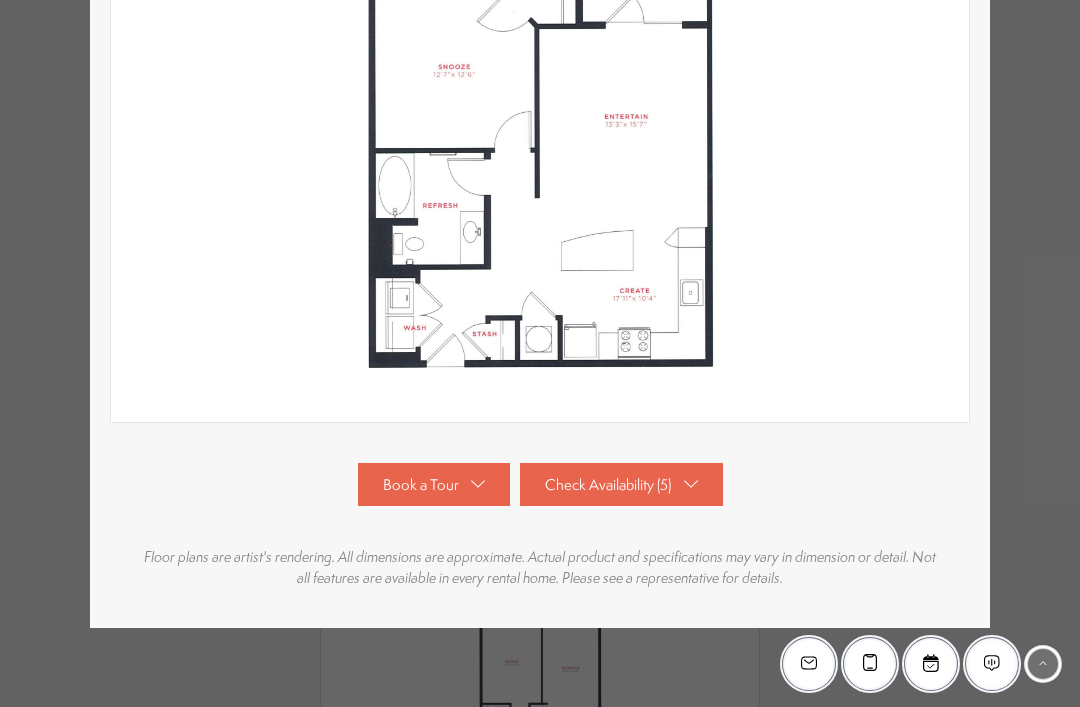 click 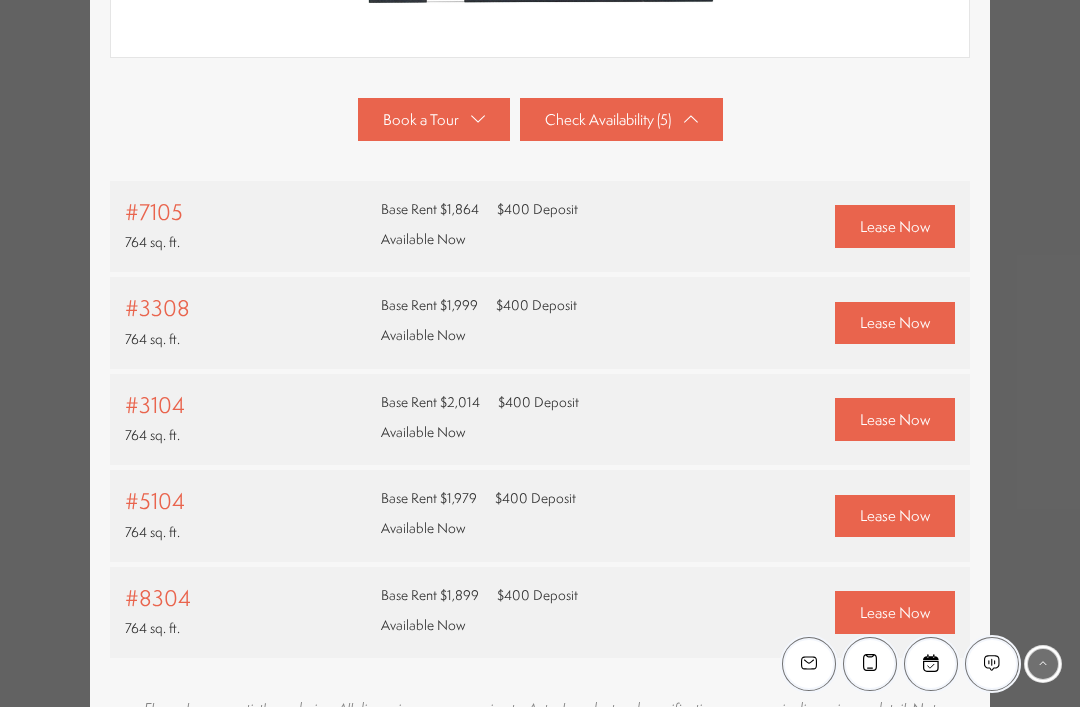 scroll, scrollTop: 707, scrollLeft: 0, axis: vertical 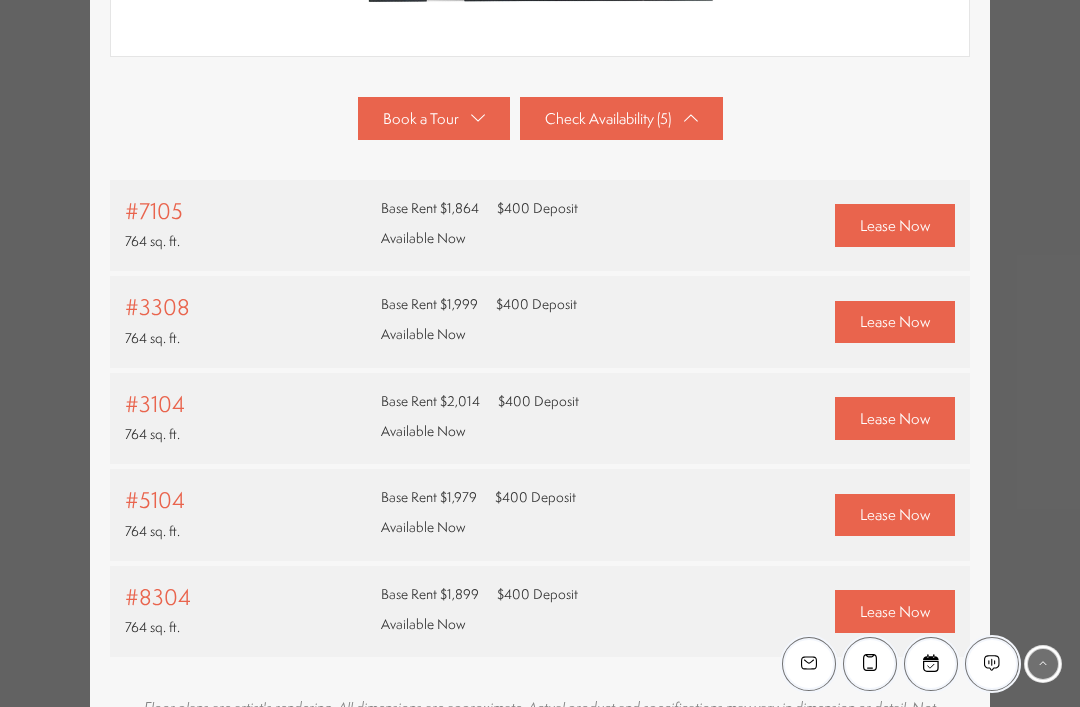 click on "Lease Now" at bounding box center [895, 225] 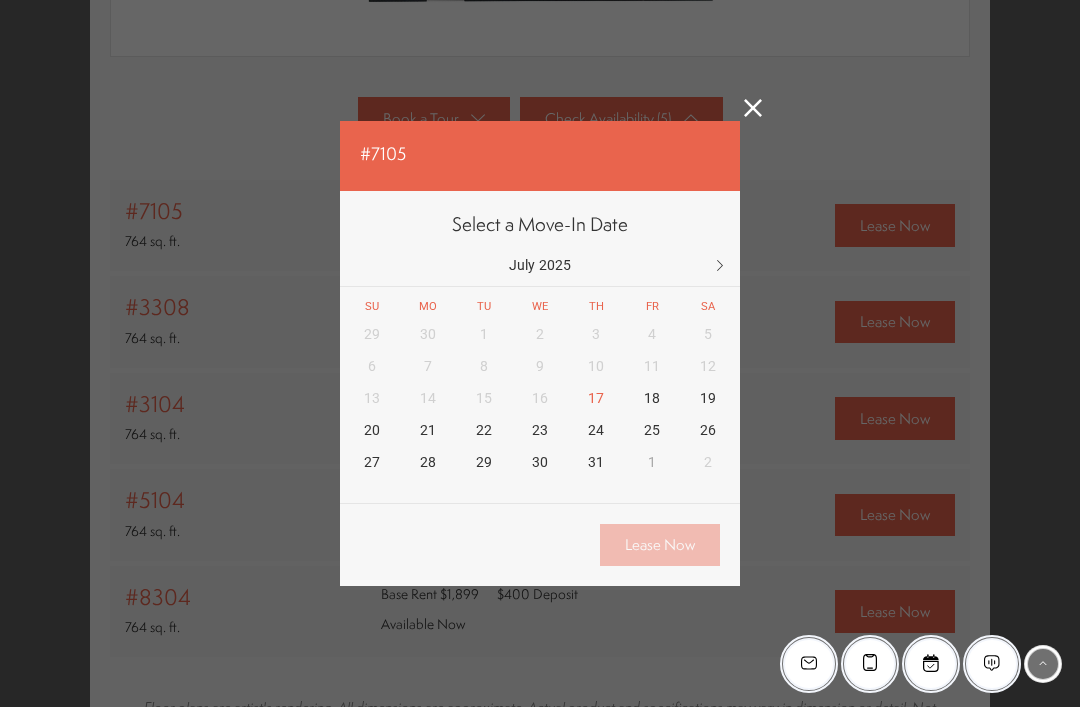 click at bounding box center (720, 266) 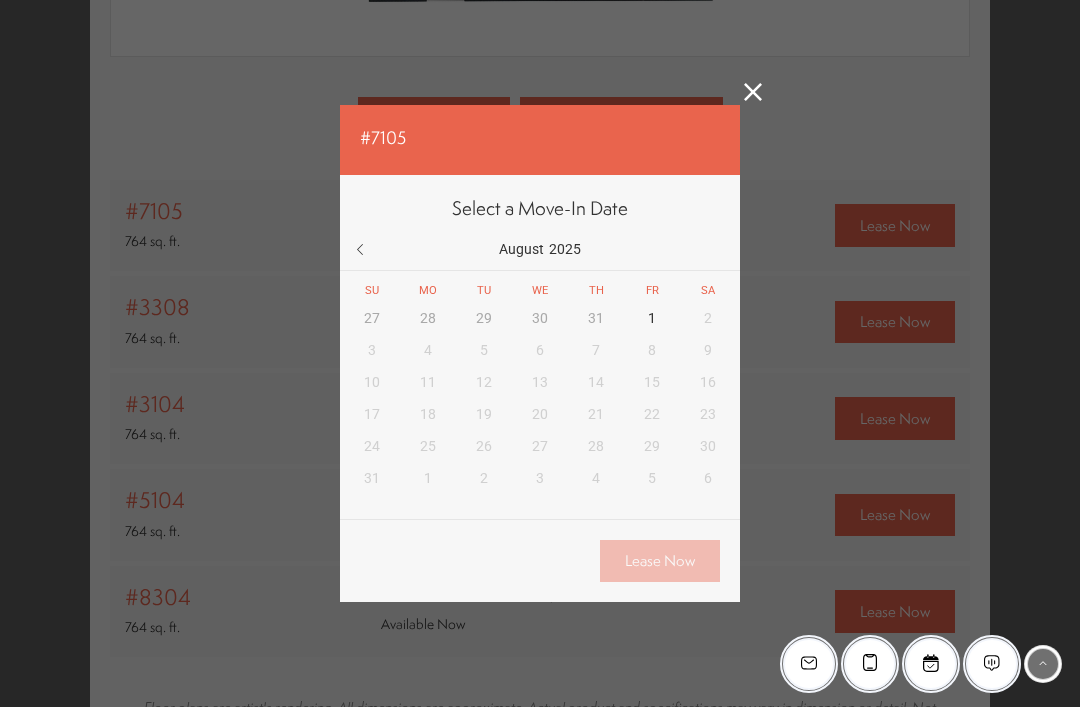 click 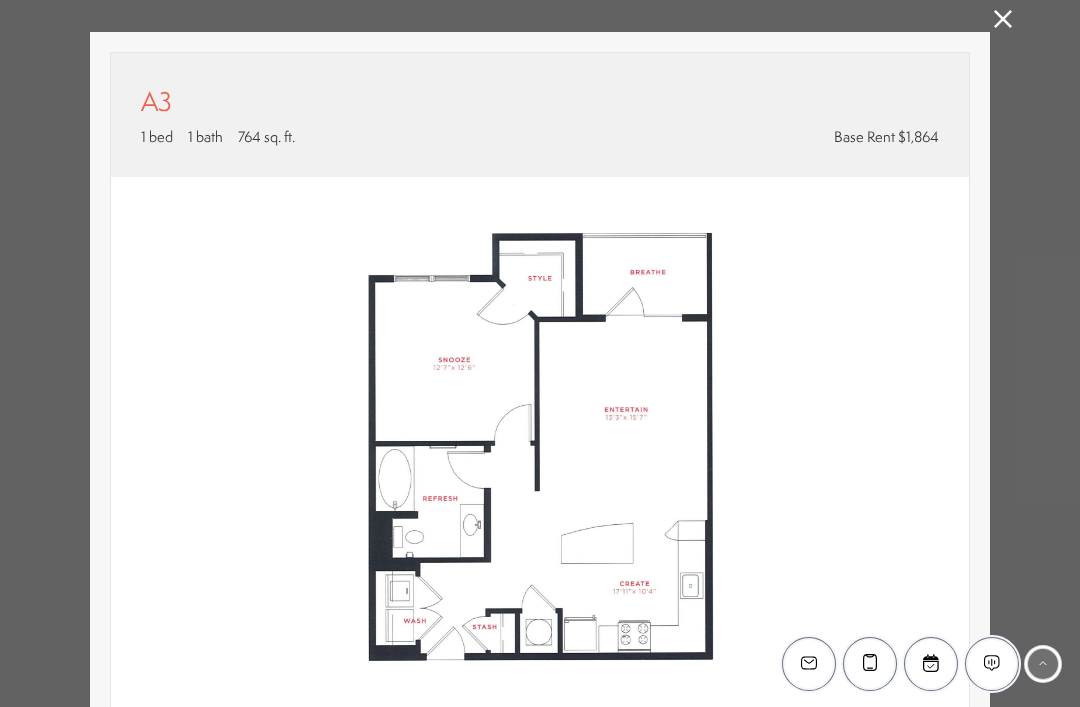 scroll, scrollTop: 48, scrollLeft: 0, axis: vertical 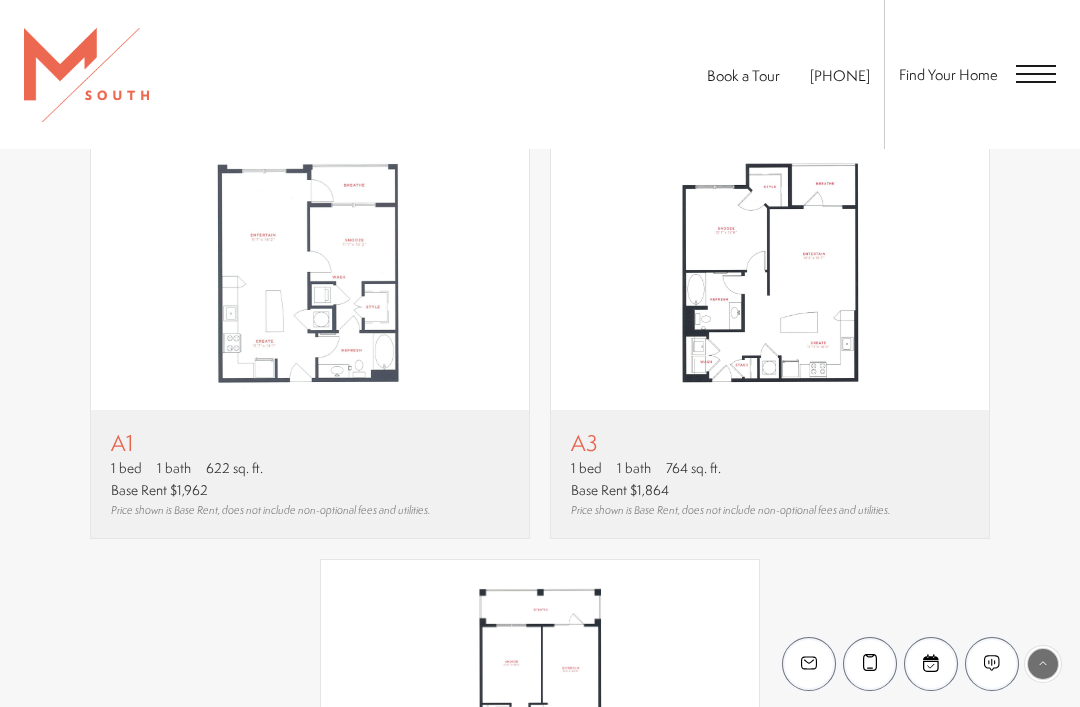 click on "A1
1 bed 1 bath 622 sq. ft.
Base Rent $[NUMBER]
Price shown is Base Rent, does not include non-optional fees and utilities.
A3
1 bed 1 bath
A2" at bounding box center [540, 549] 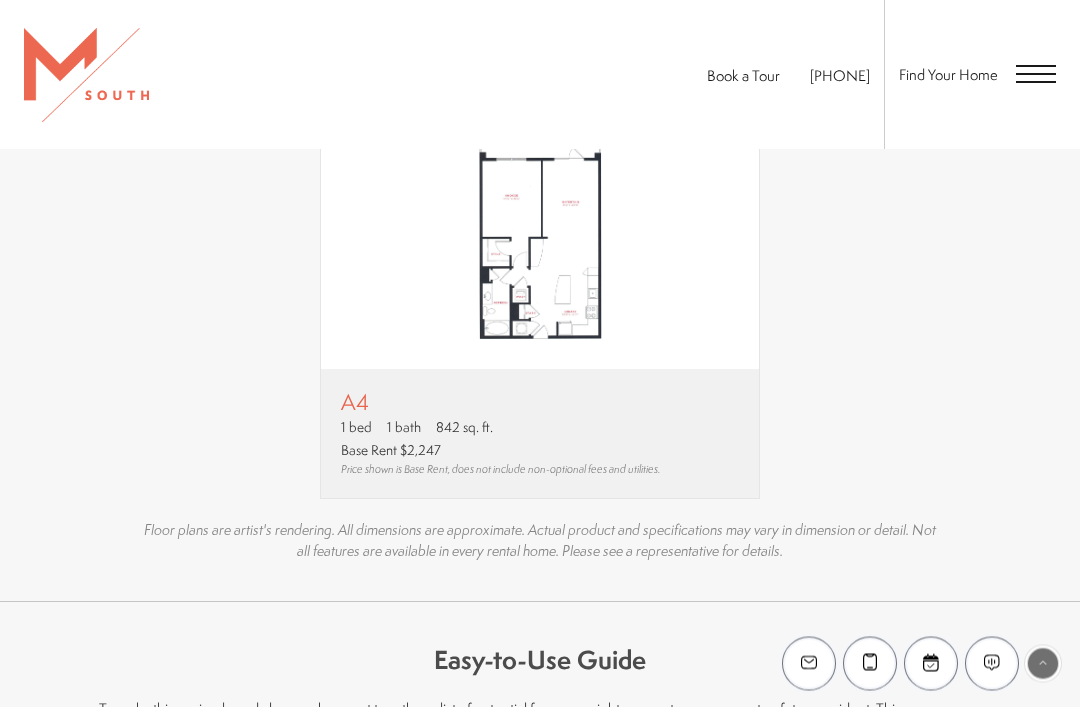 scroll, scrollTop: 1591, scrollLeft: 0, axis: vertical 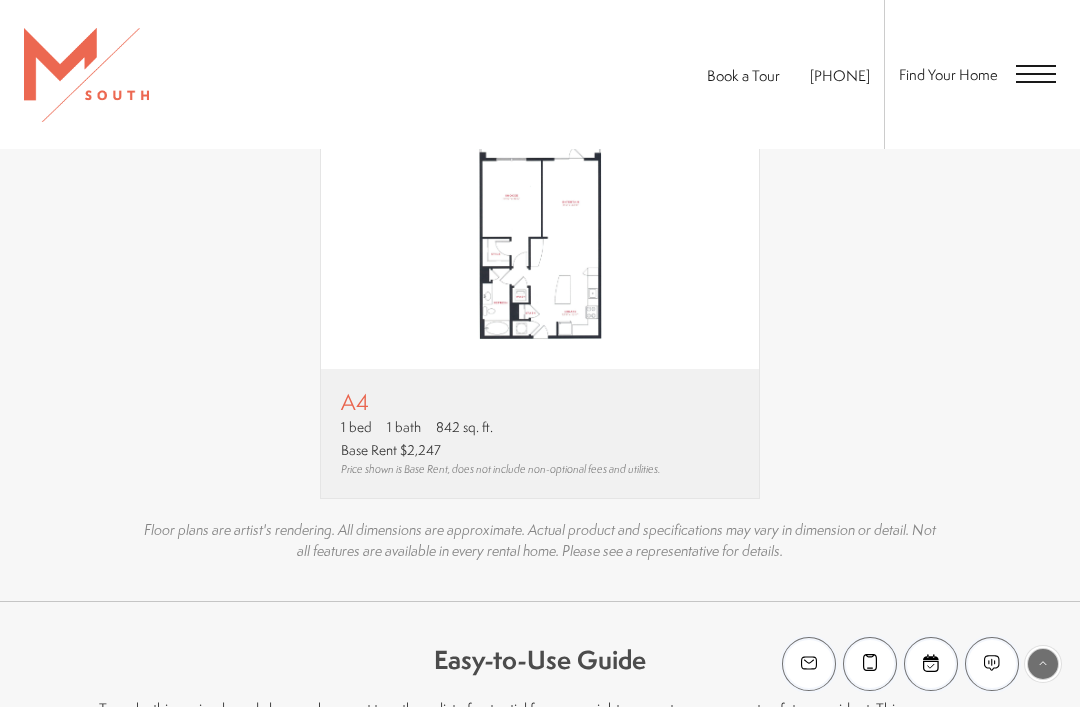 click on "A4" at bounding box center [500, 401] 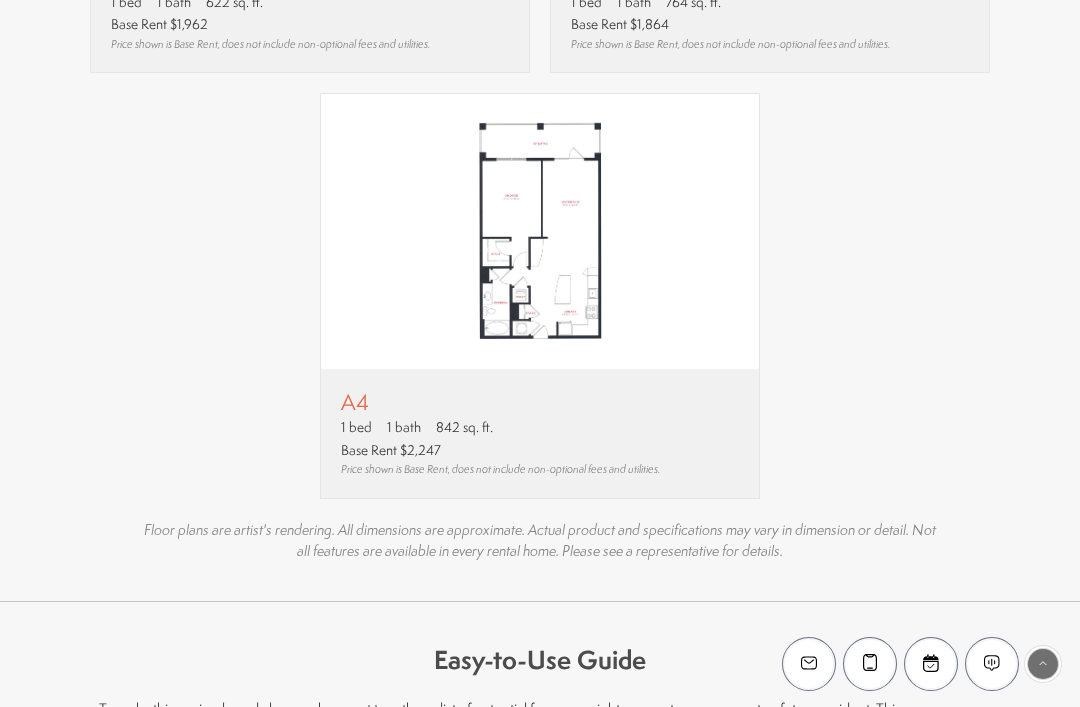 scroll, scrollTop: 0, scrollLeft: 0, axis: both 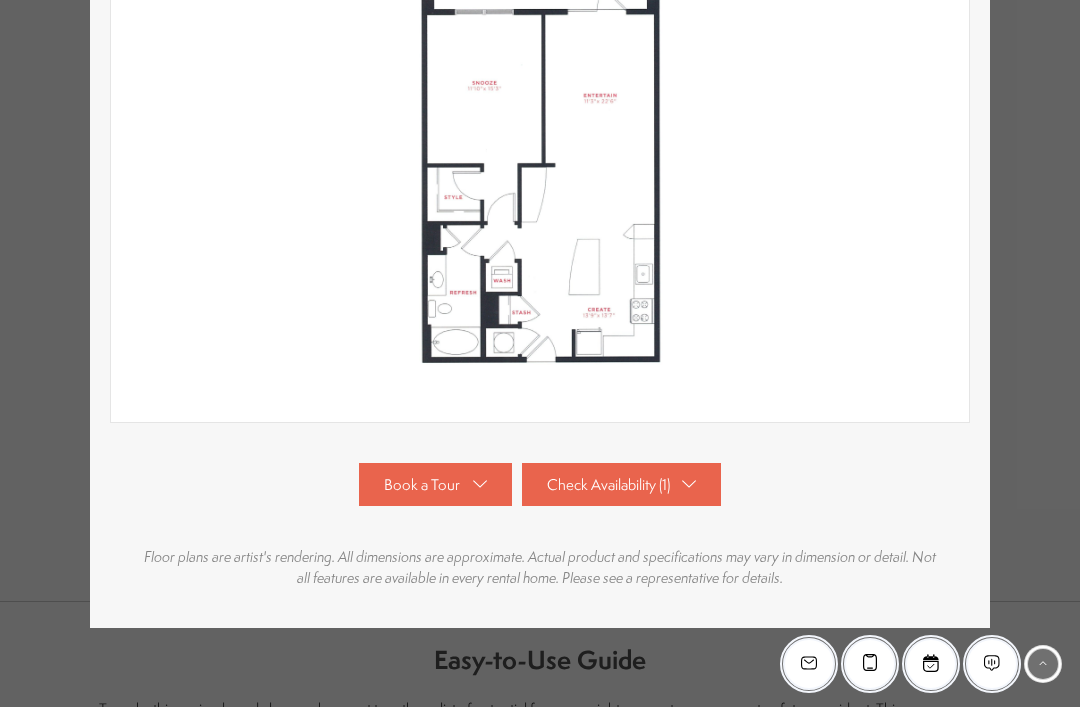 click 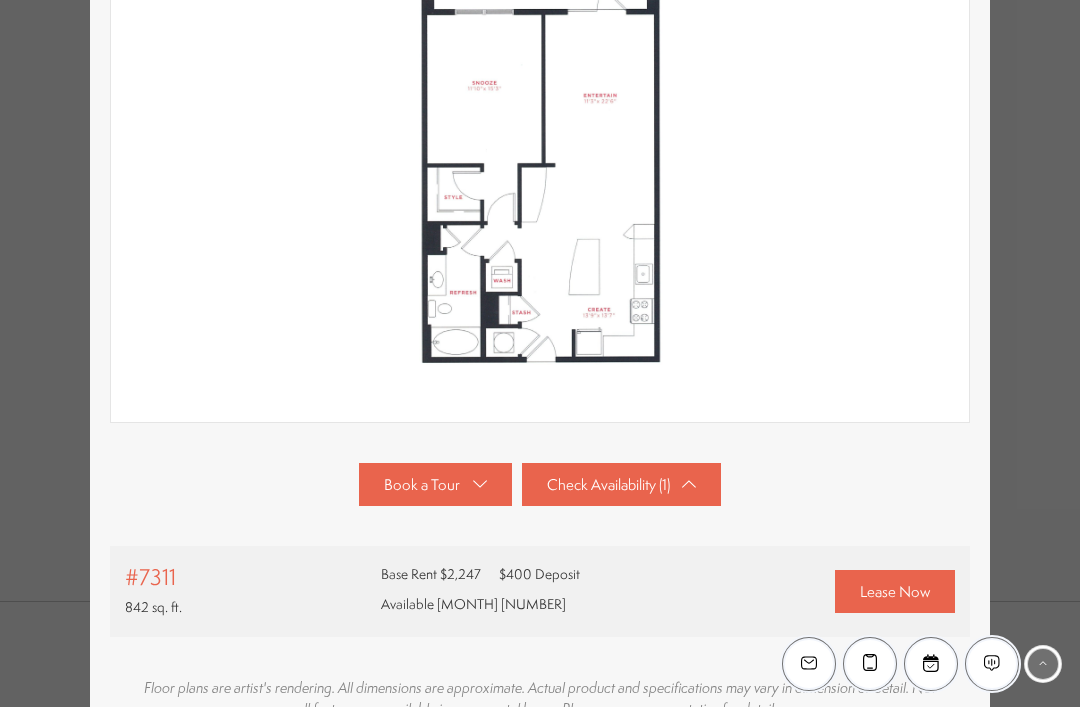 scroll, scrollTop: 472, scrollLeft: 0, axis: vertical 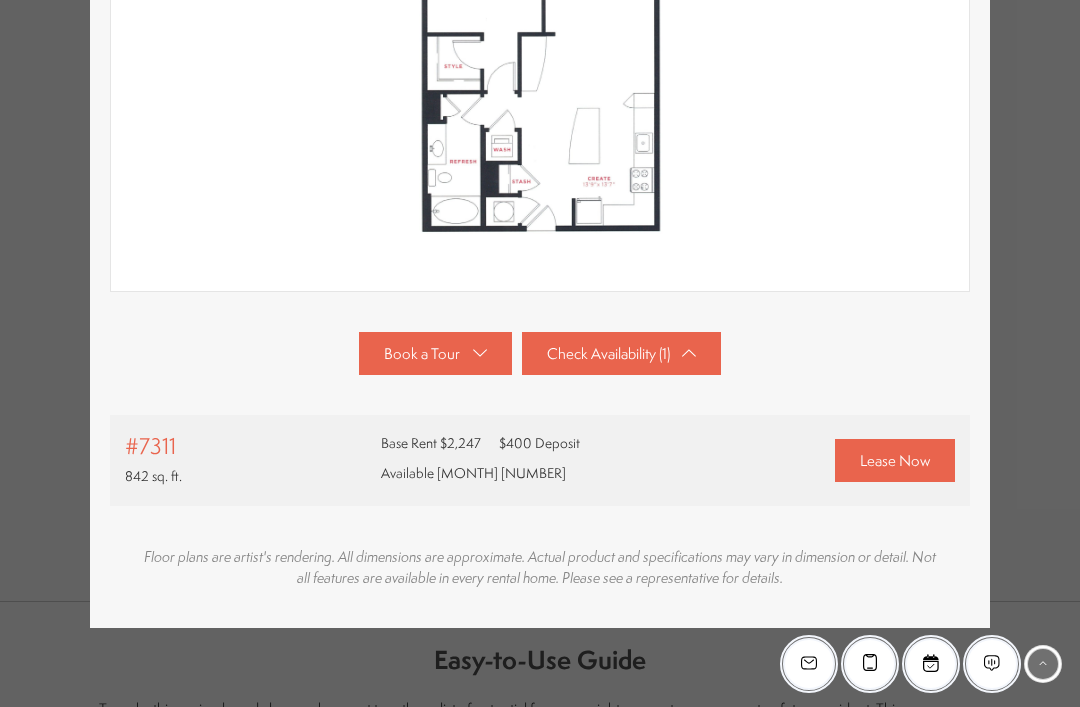 click on "Lease Now" at bounding box center [895, 460] 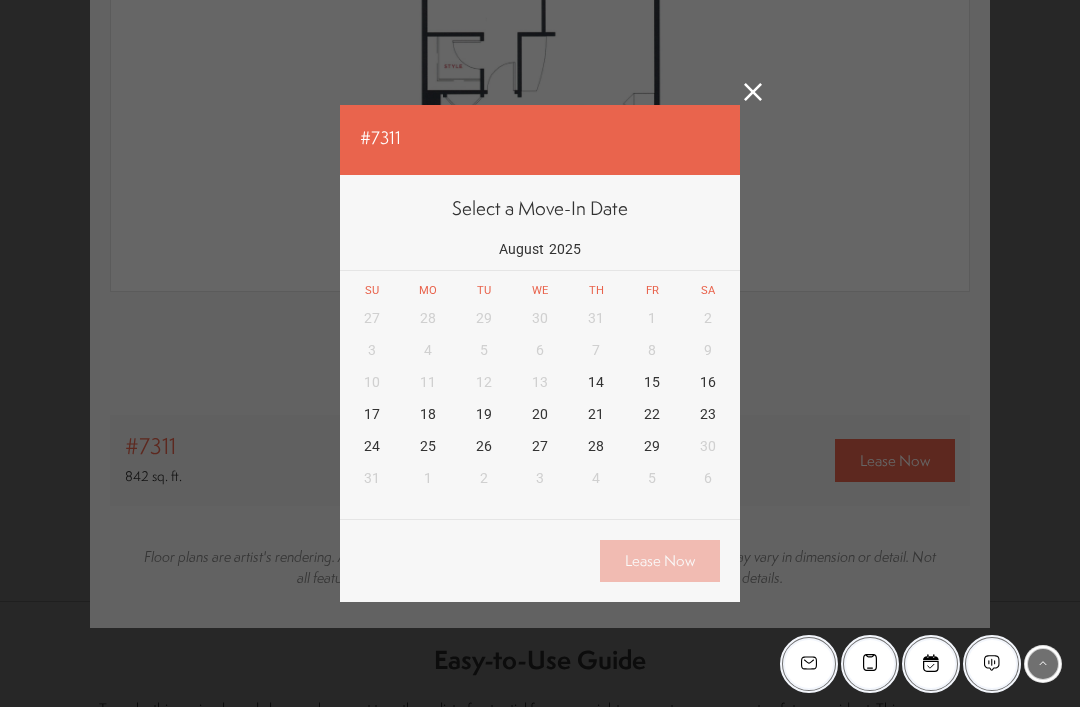 click 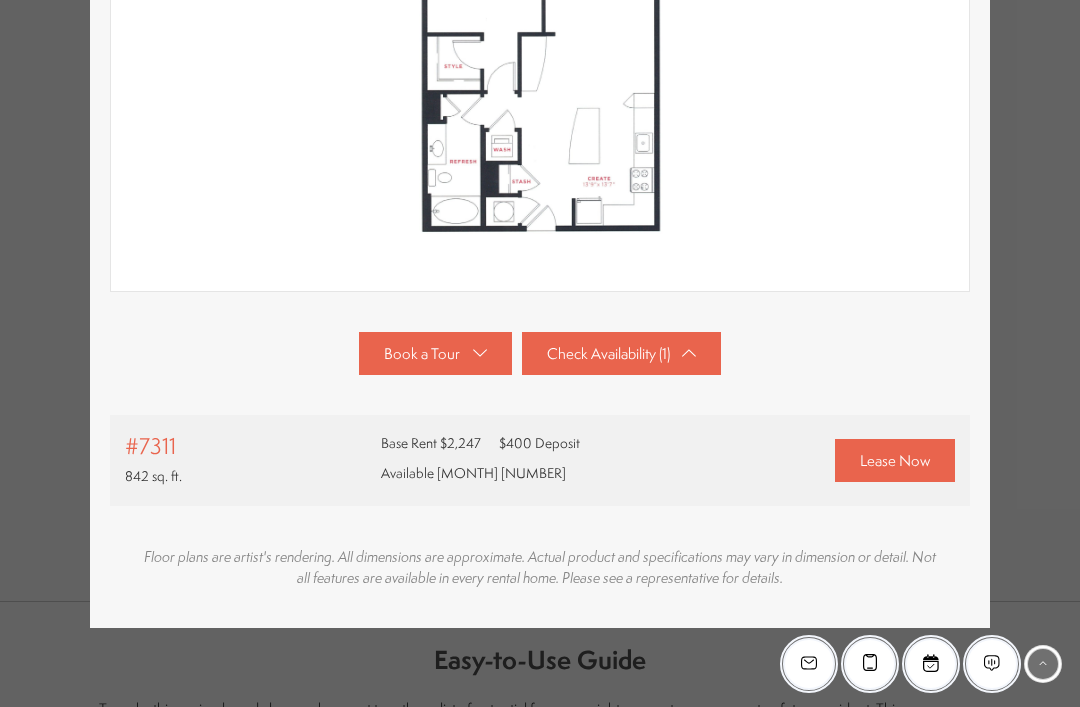 click on "Skip to main content
×
Pet Policy
We welcome all your furry friends at MSouth. Restrictions Apply.
Book a Tour
[PHONE]
Find Your Home" at bounding box center [540, 0] 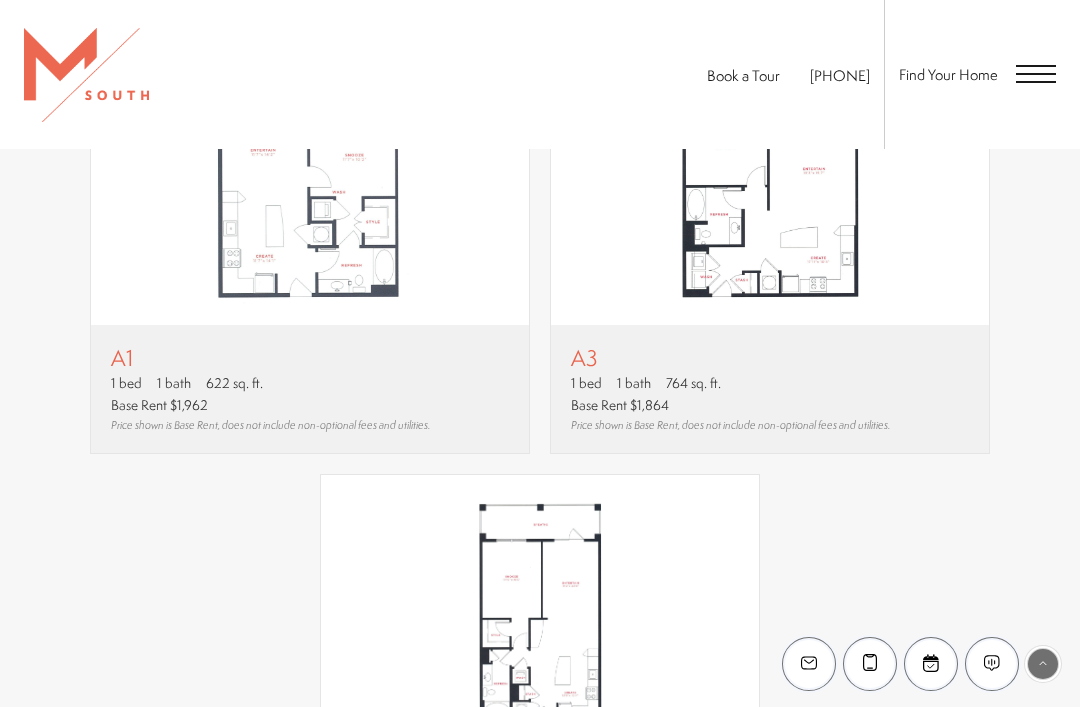 scroll, scrollTop: 1204, scrollLeft: 0, axis: vertical 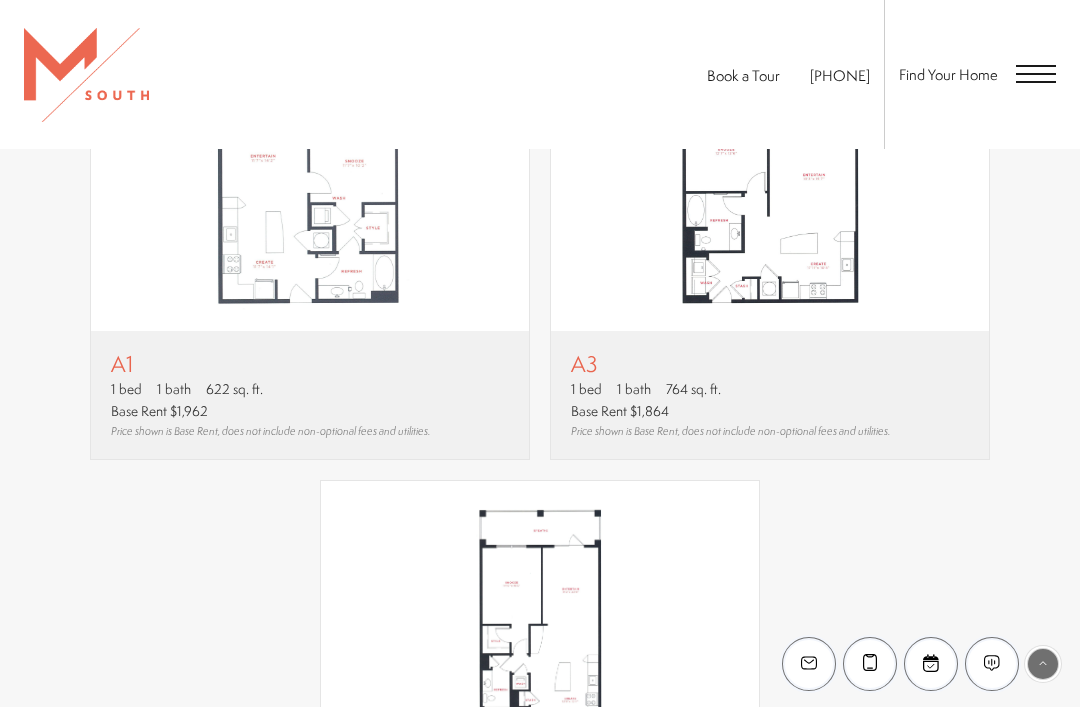 click on "A3" at bounding box center [730, 363] 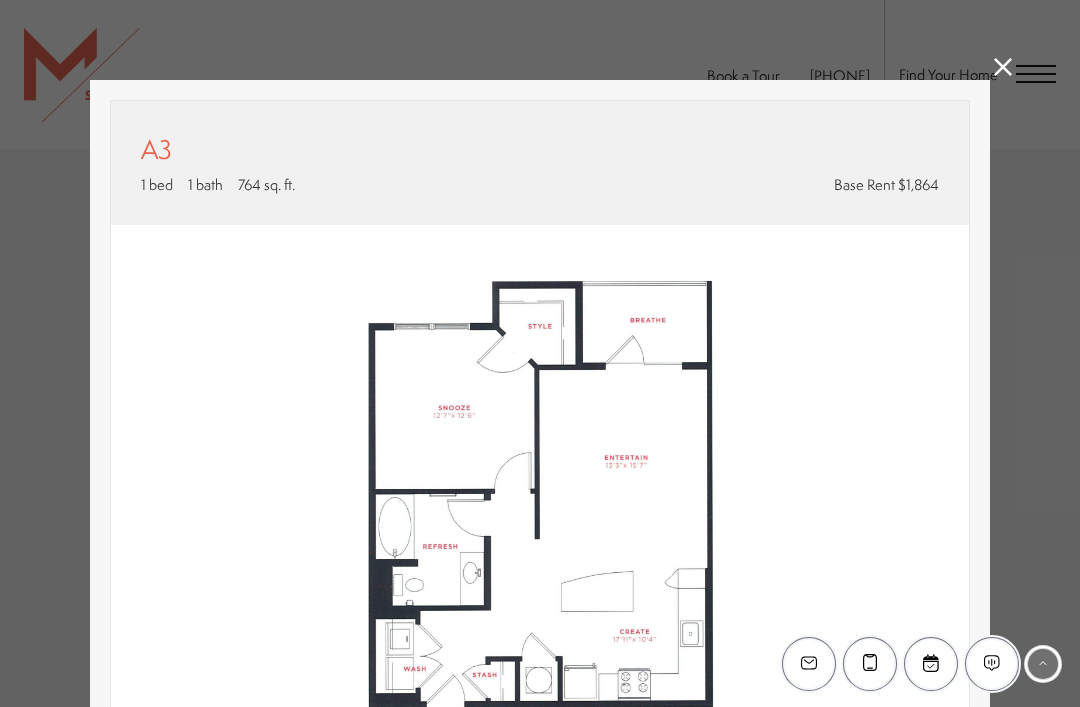 scroll, scrollTop: 0, scrollLeft: 0, axis: both 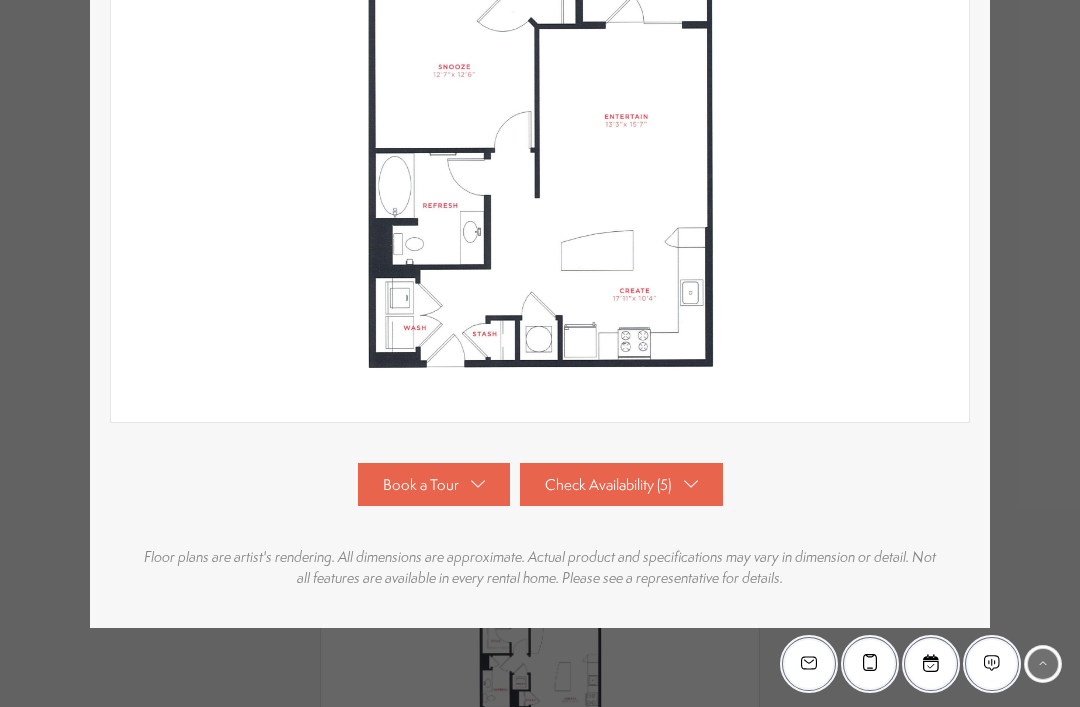 click on "Check Availability (5)" at bounding box center [621, 484] 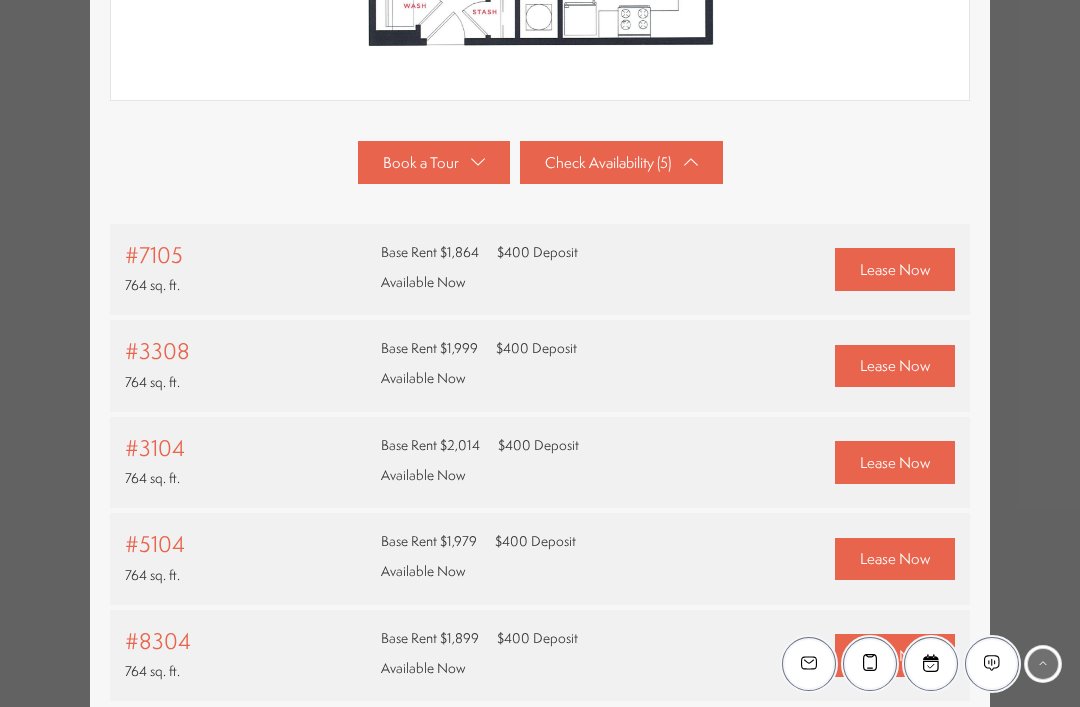 scroll, scrollTop: 805, scrollLeft: 0, axis: vertical 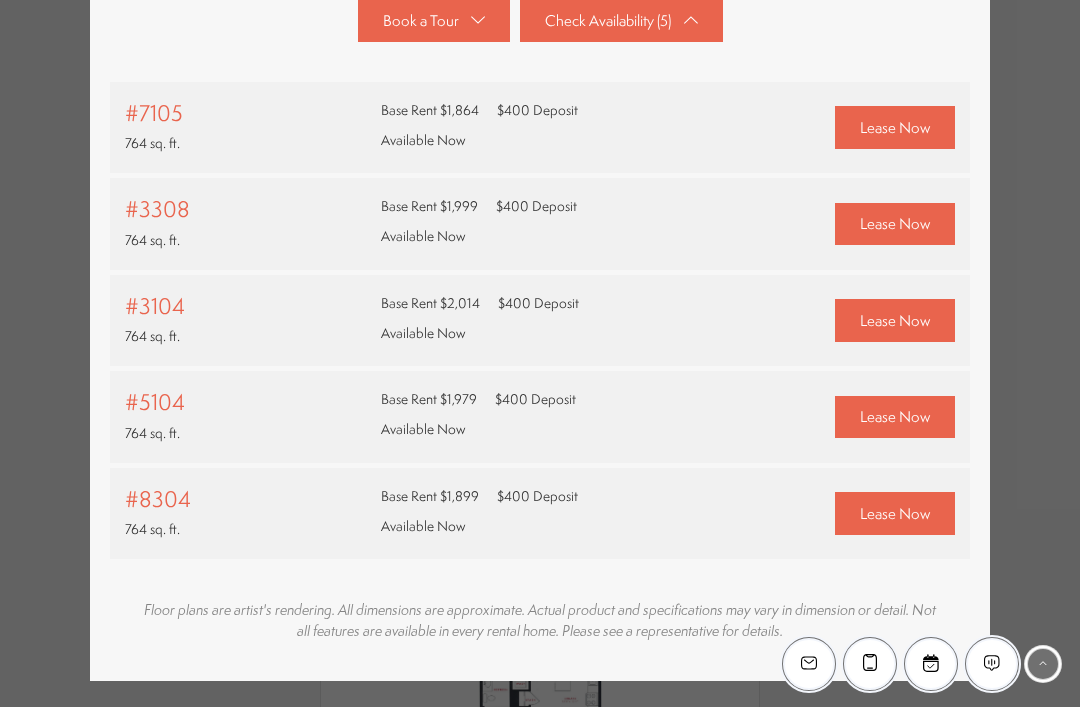 click on "Lease Now" at bounding box center (895, 127) 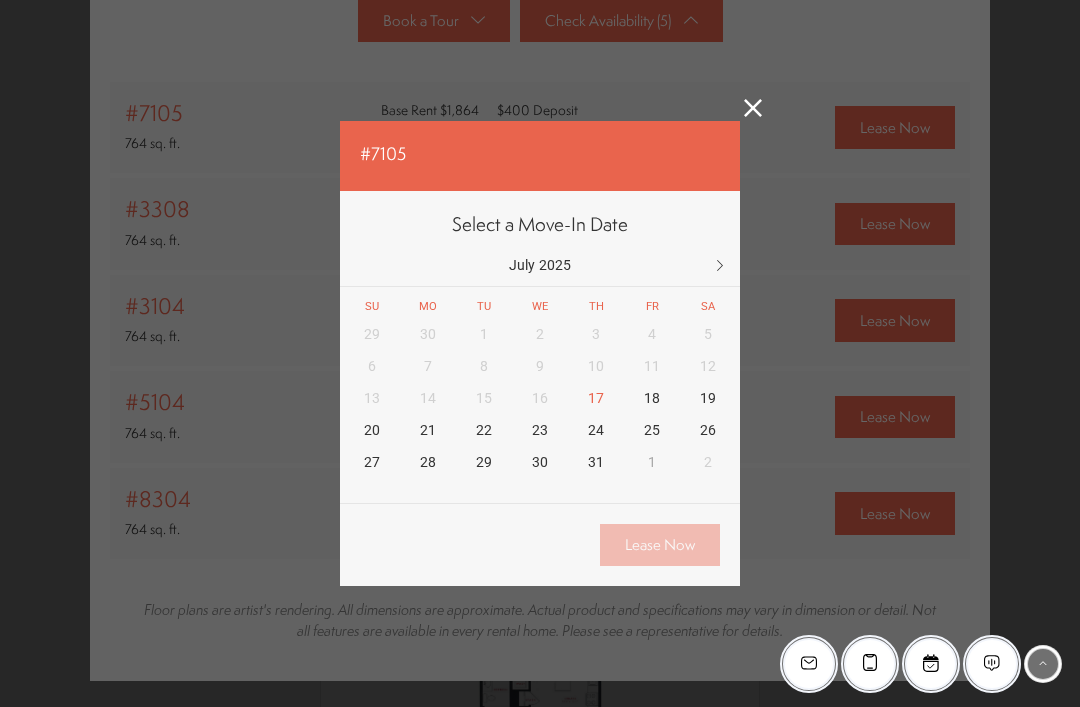 click at bounding box center (720, 266) 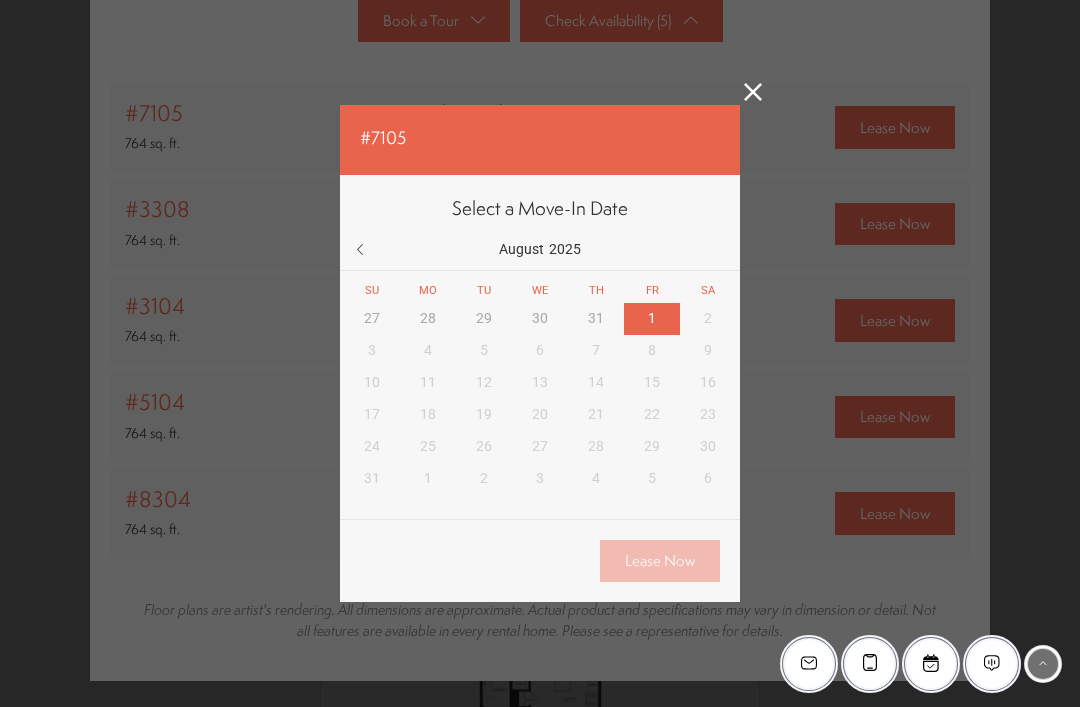 click on "1" at bounding box center (652, 319) 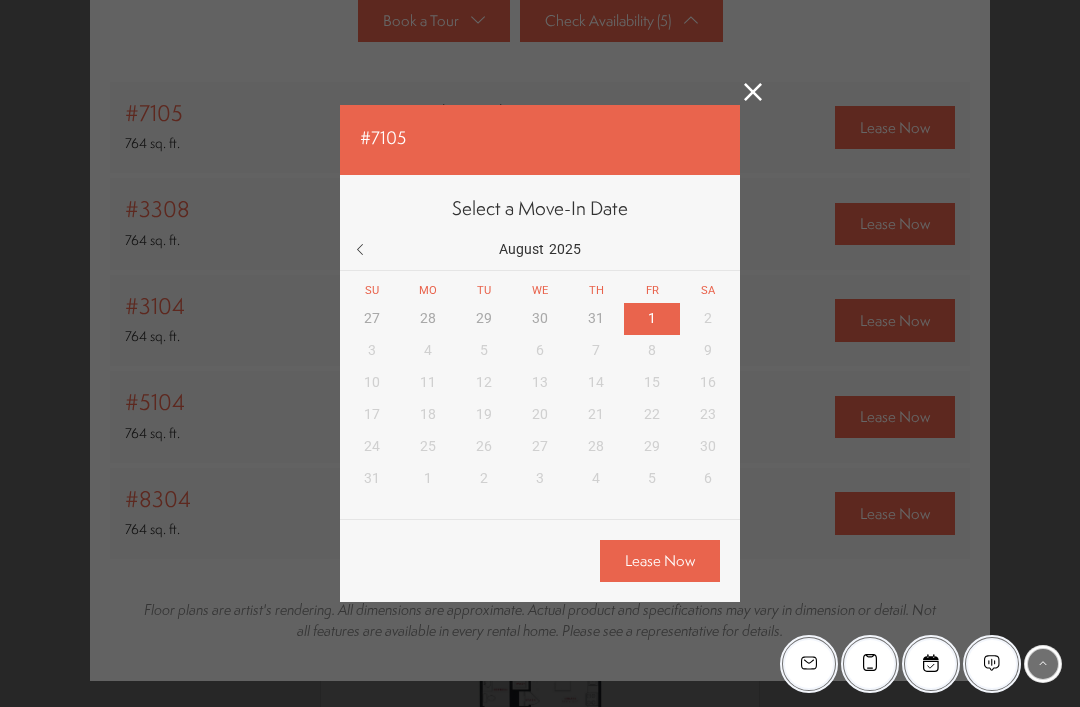 click on "Lease Now" at bounding box center (660, 561) 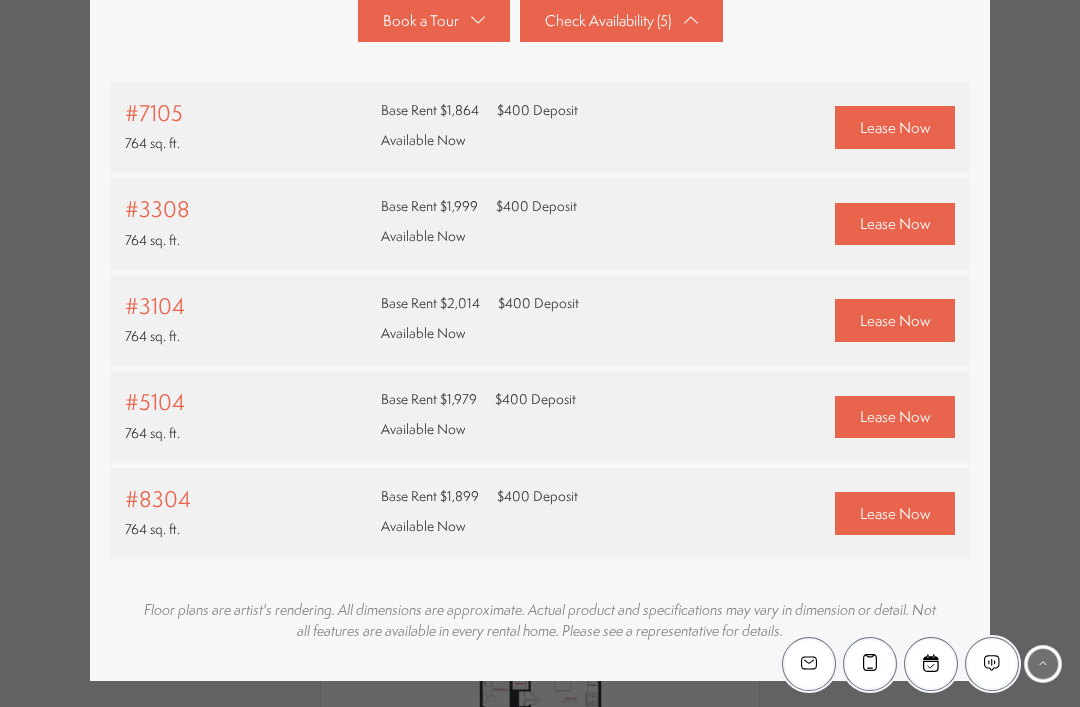 click on "#7105
764 sq. ft.
Base Rent $[NUMBER]
$[NUMBER] Deposit
Available Now
Lease Now" at bounding box center (540, 128) 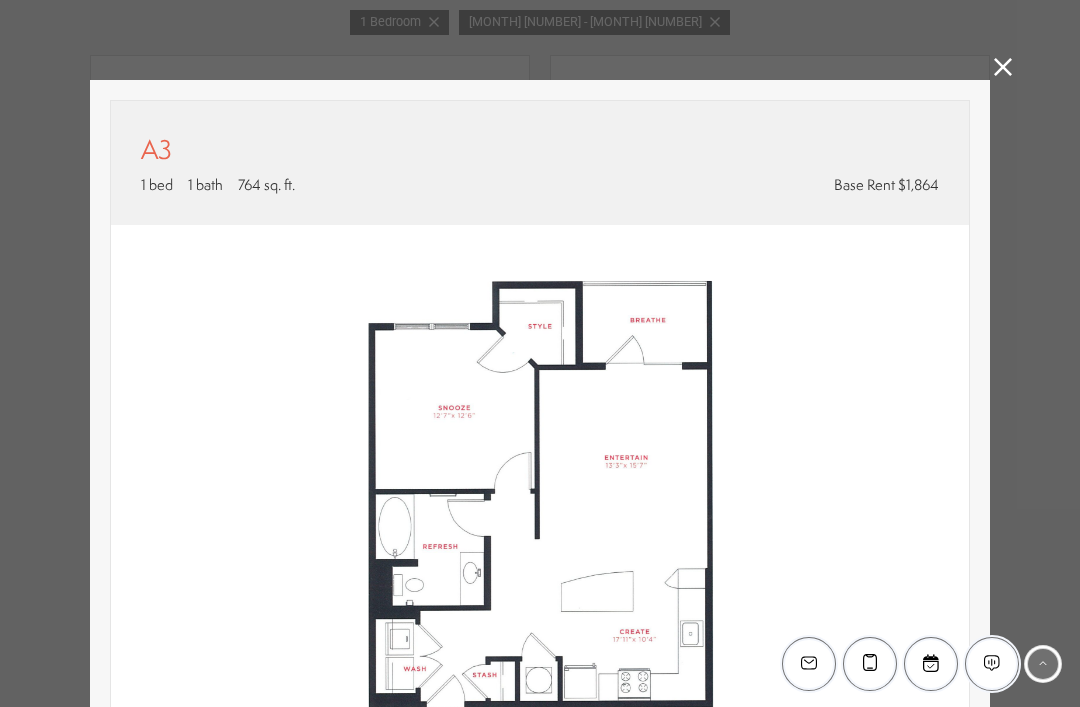 scroll, scrollTop: 0, scrollLeft: 0, axis: both 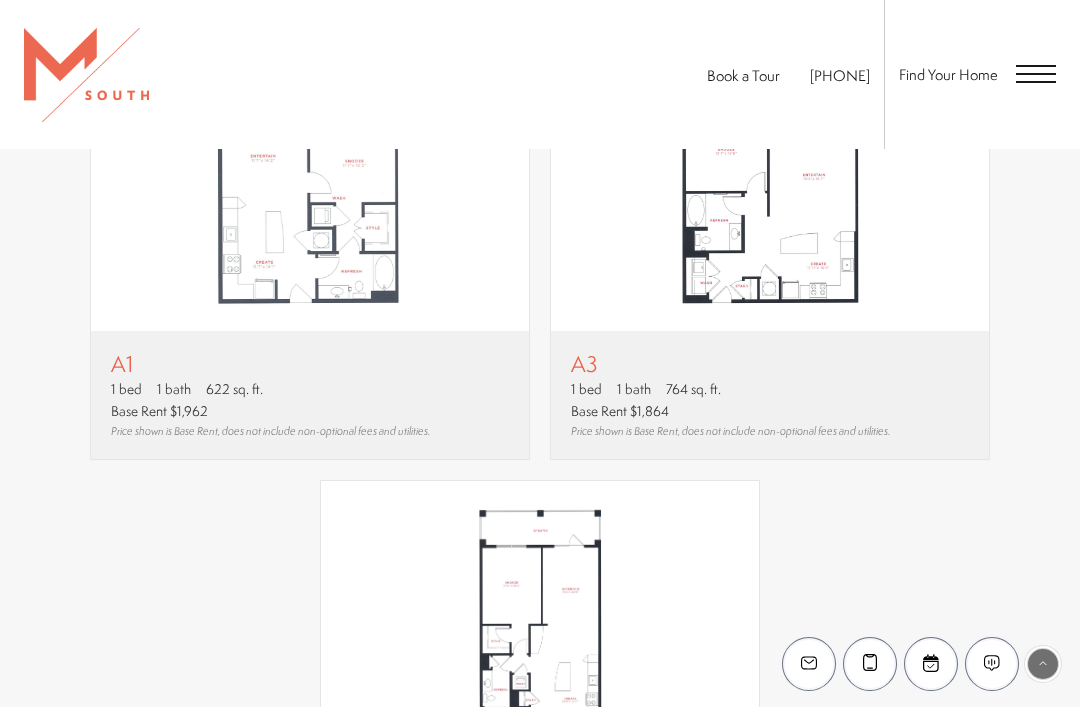 click on "A1
1 bed 1 bath 622 sq. ft.
Base Rent $[NUMBER]
Price shown is Base Rent, does not include non-optional fees and utilities.
A3
1 bed 1 bath
A2" at bounding box center (540, 470) 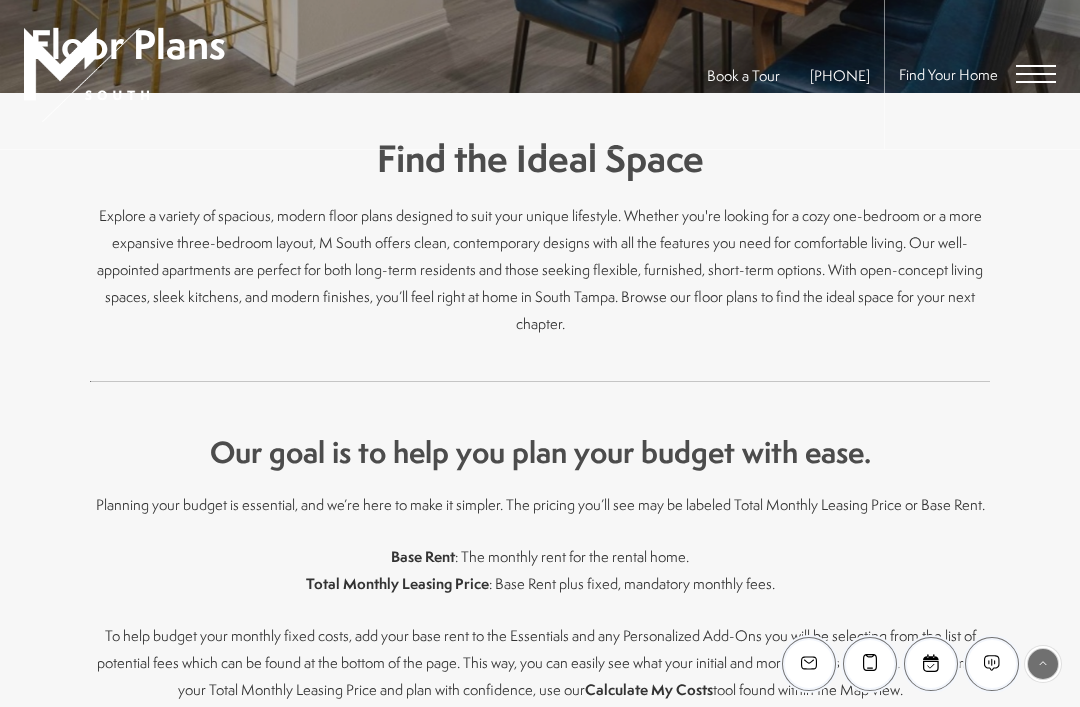 scroll, scrollTop: 0, scrollLeft: 0, axis: both 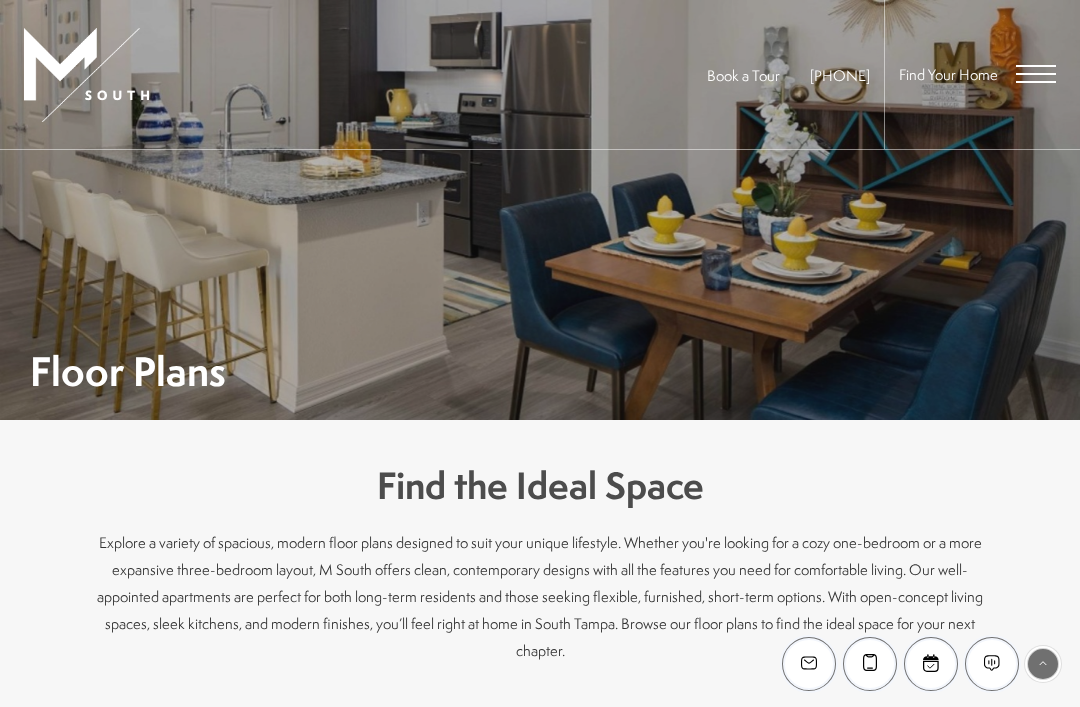 click at bounding box center [86, 75] 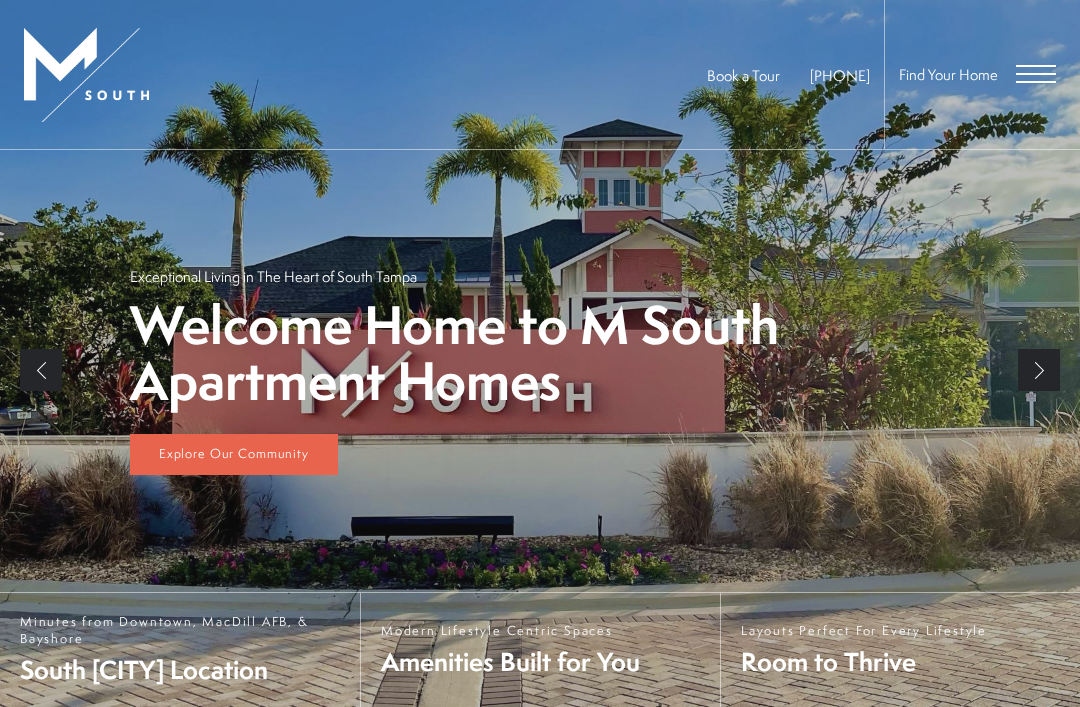 scroll, scrollTop: 13, scrollLeft: 0, axis: vertical 